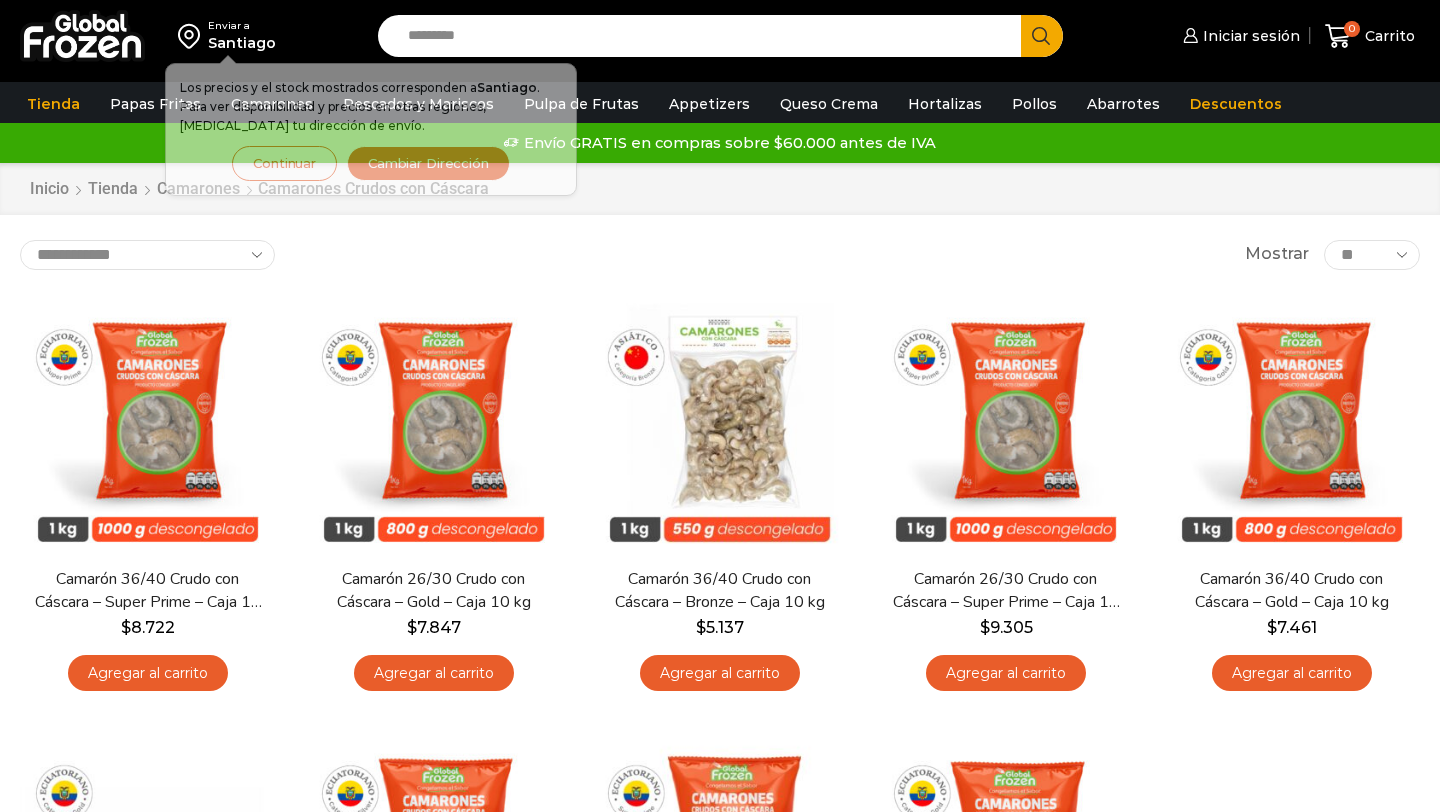 scroll, scrollTop: 0, scrollLeft: 0, axis: both 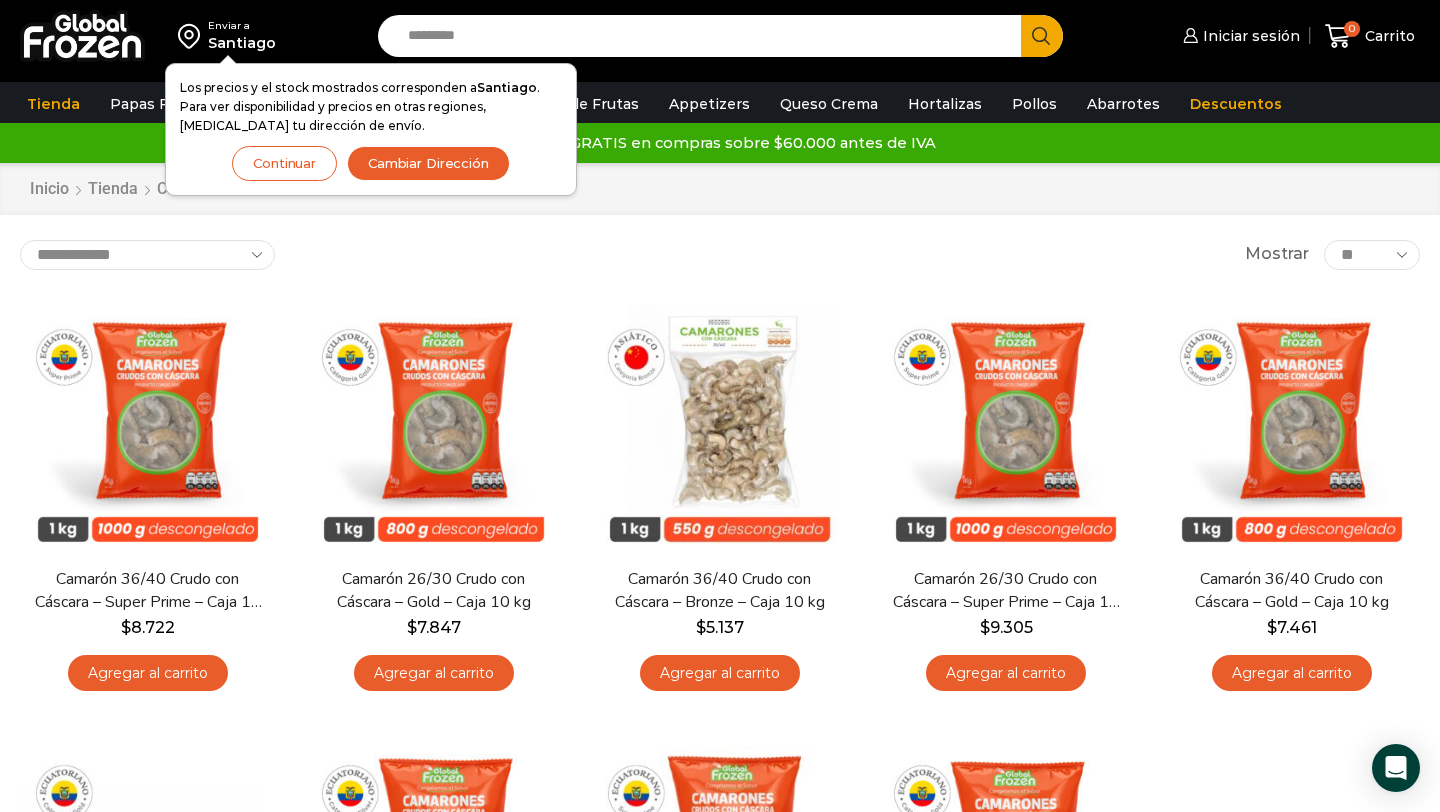 click on "Continuar" at bounding box center (284, 163) 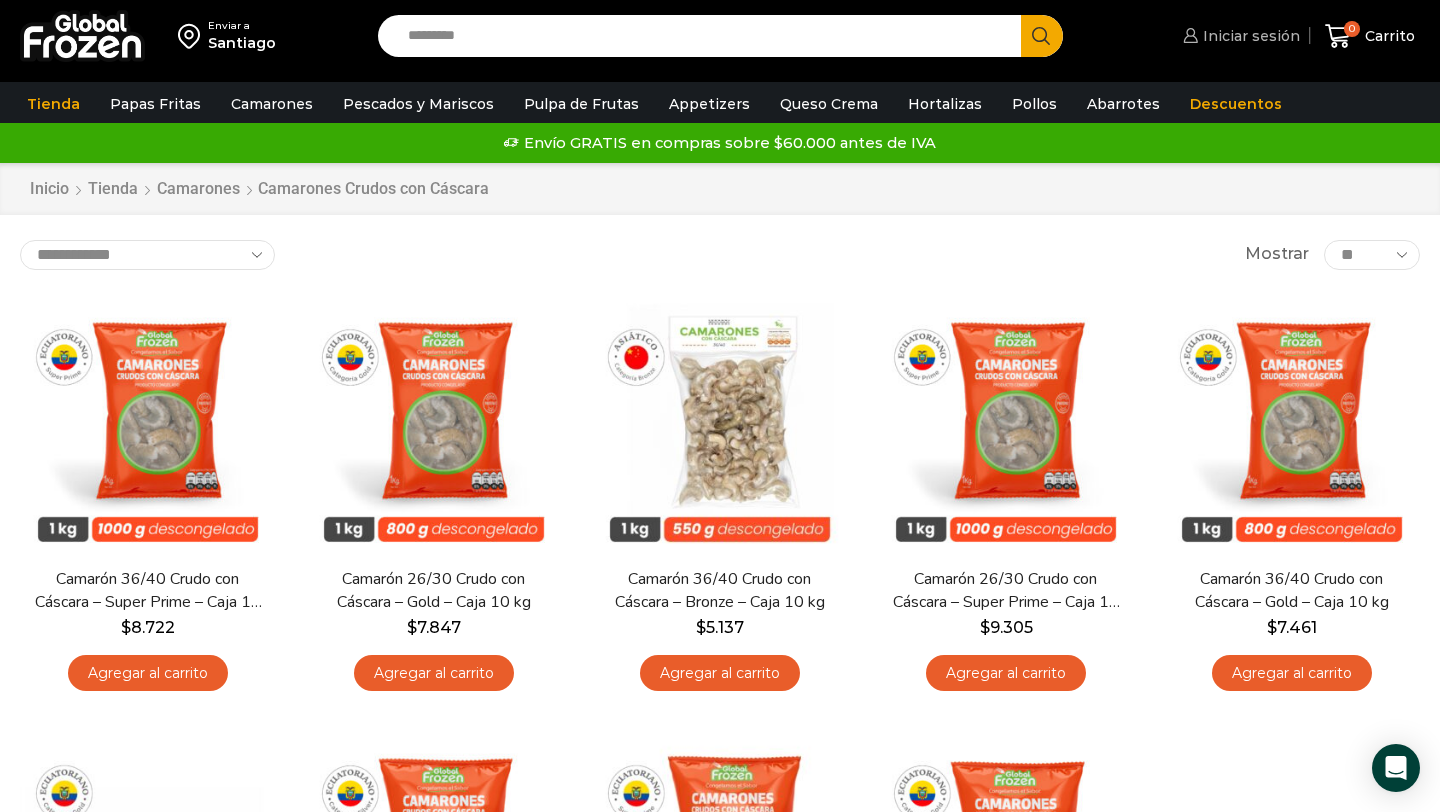click on "Iniciar sesión" at bounding box center (1249, 36) 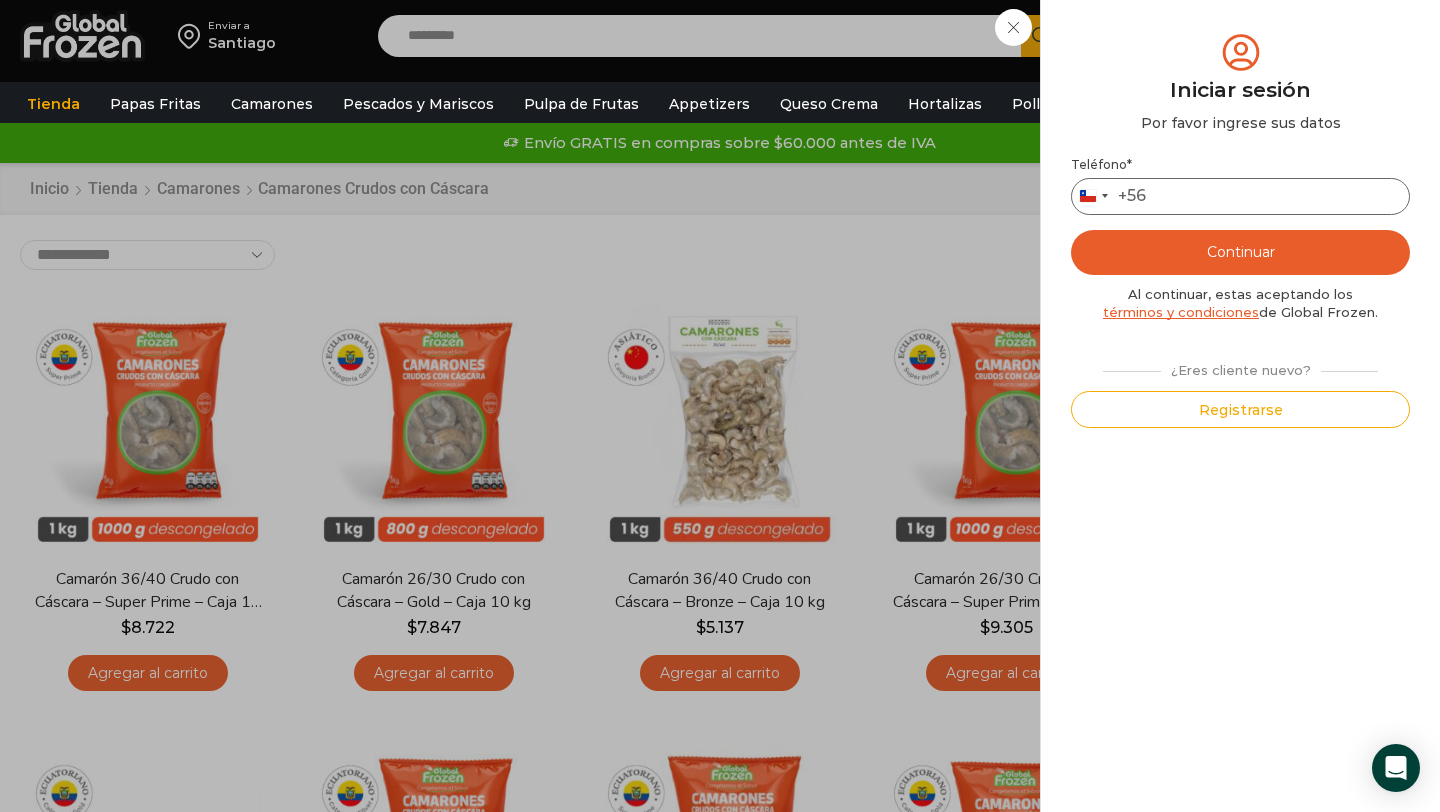 click on "Teléfono
*" at bounding box center (1240, 196) 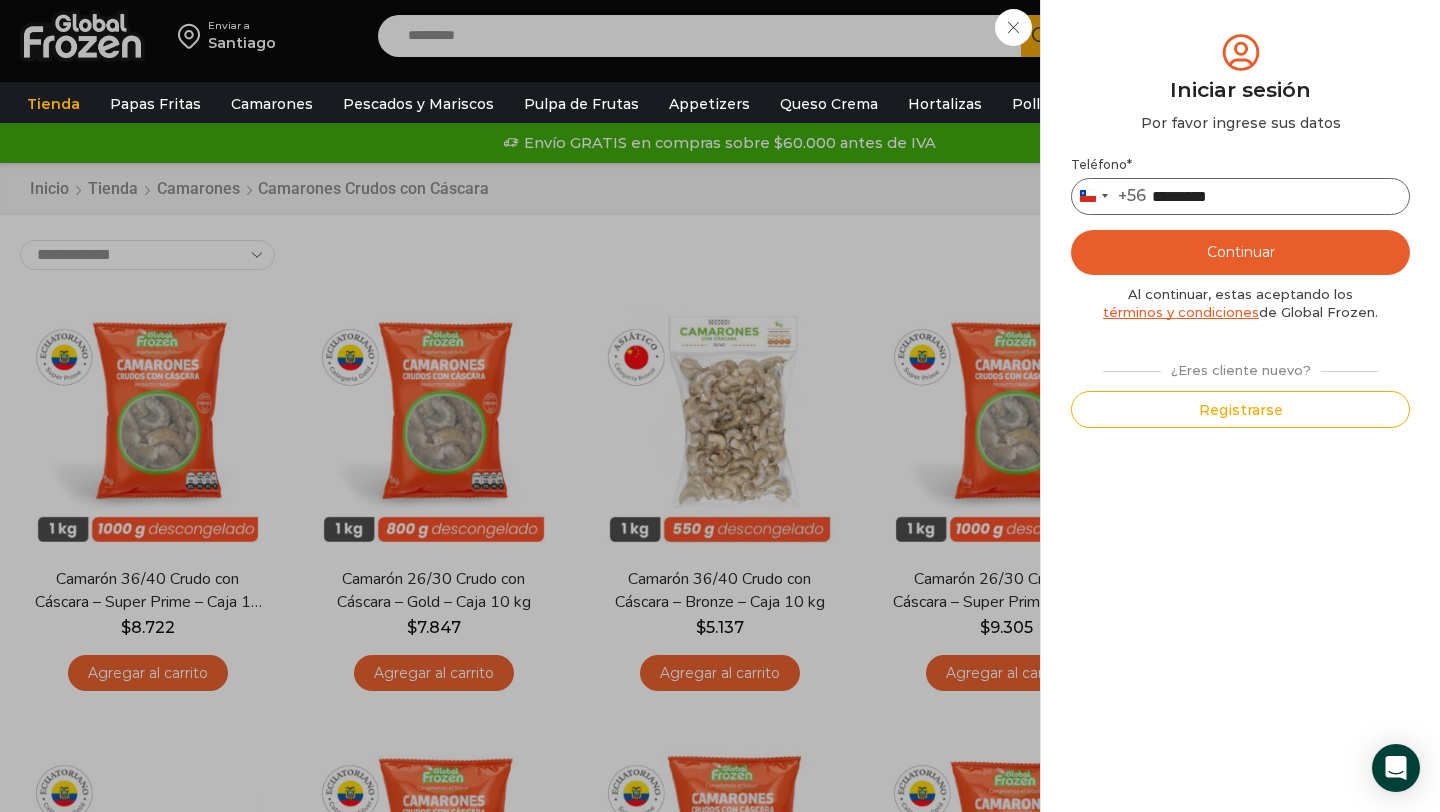 type on "*********" 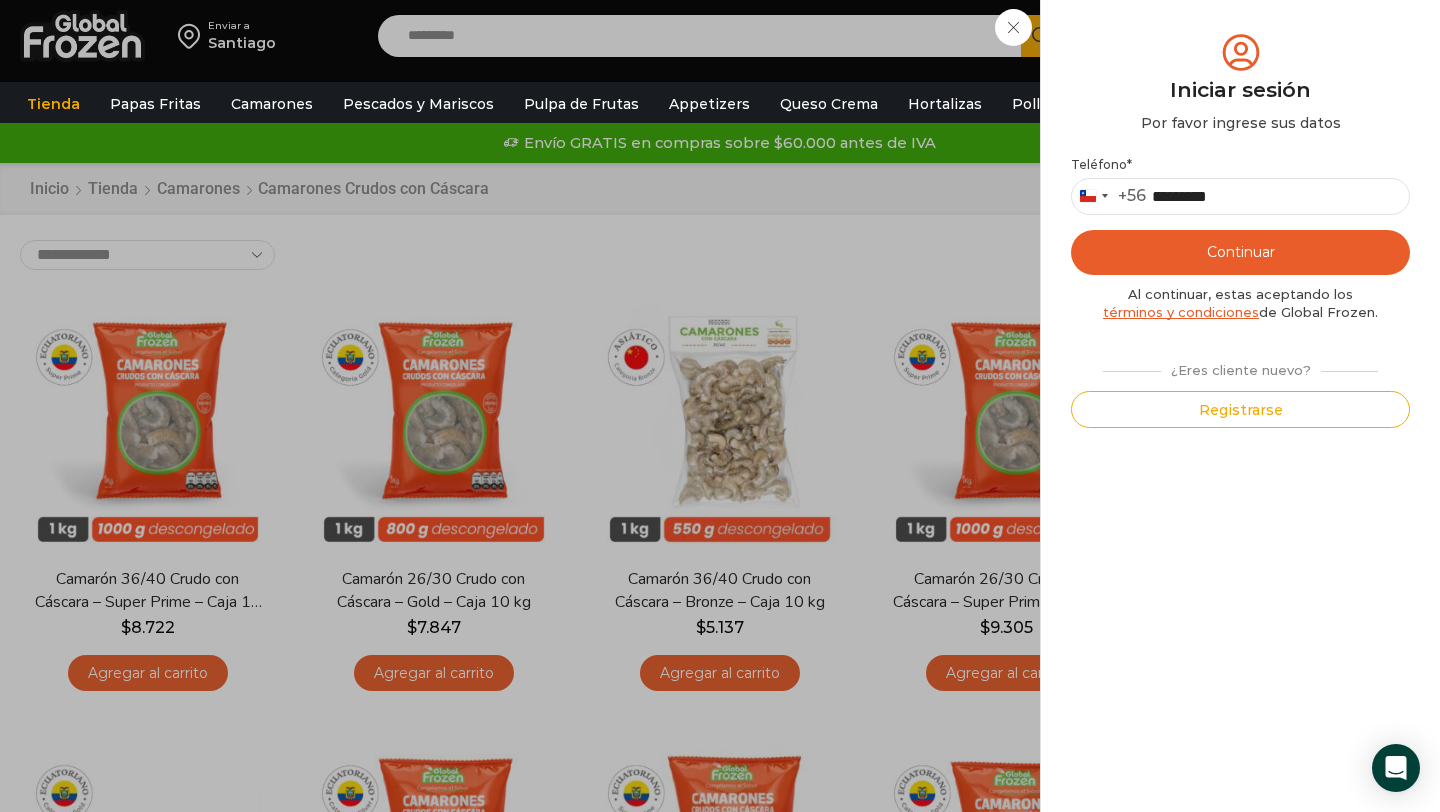 click on "Continuar" at bounding box center (1240, 252) 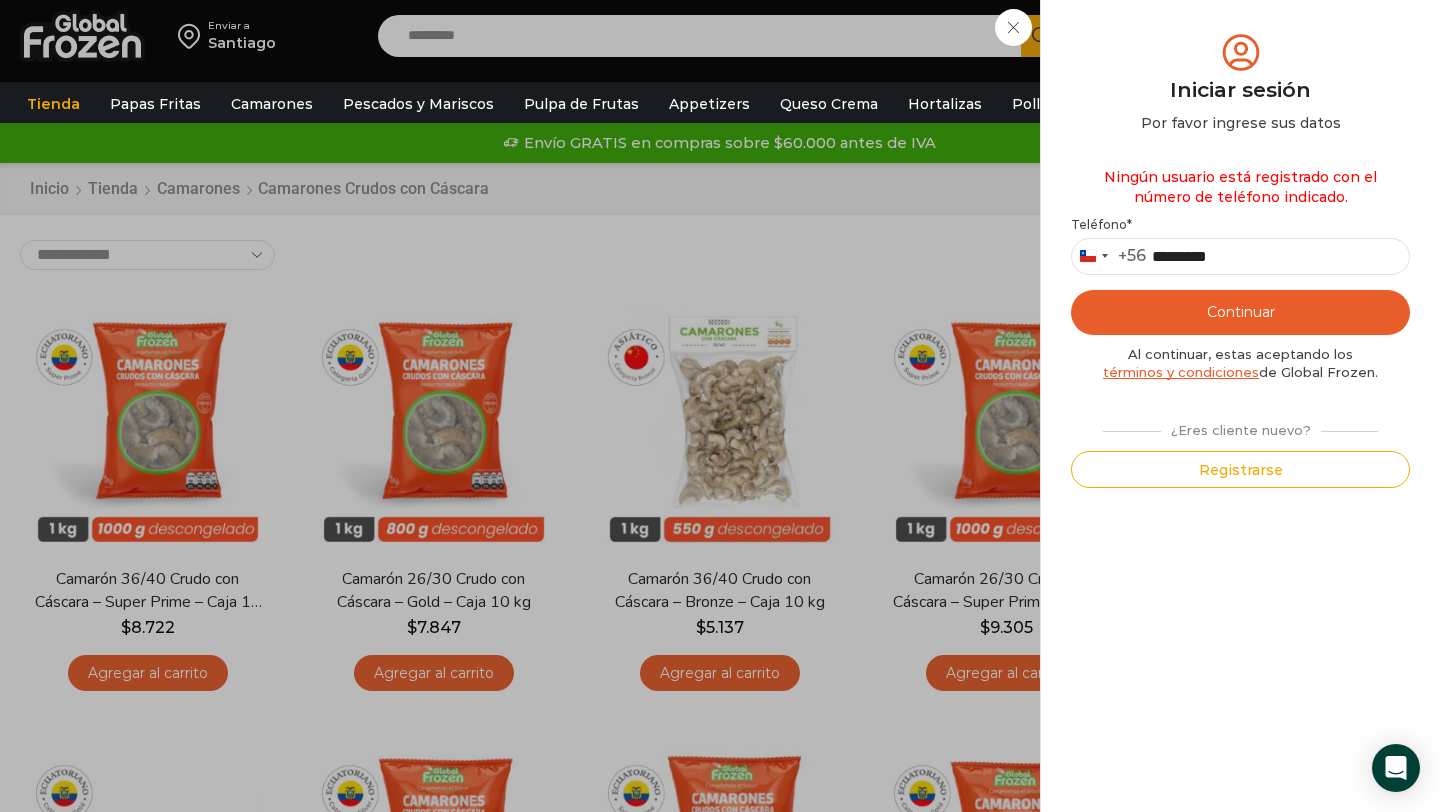 click on "Continuar" at bounding box center (1240, 312) 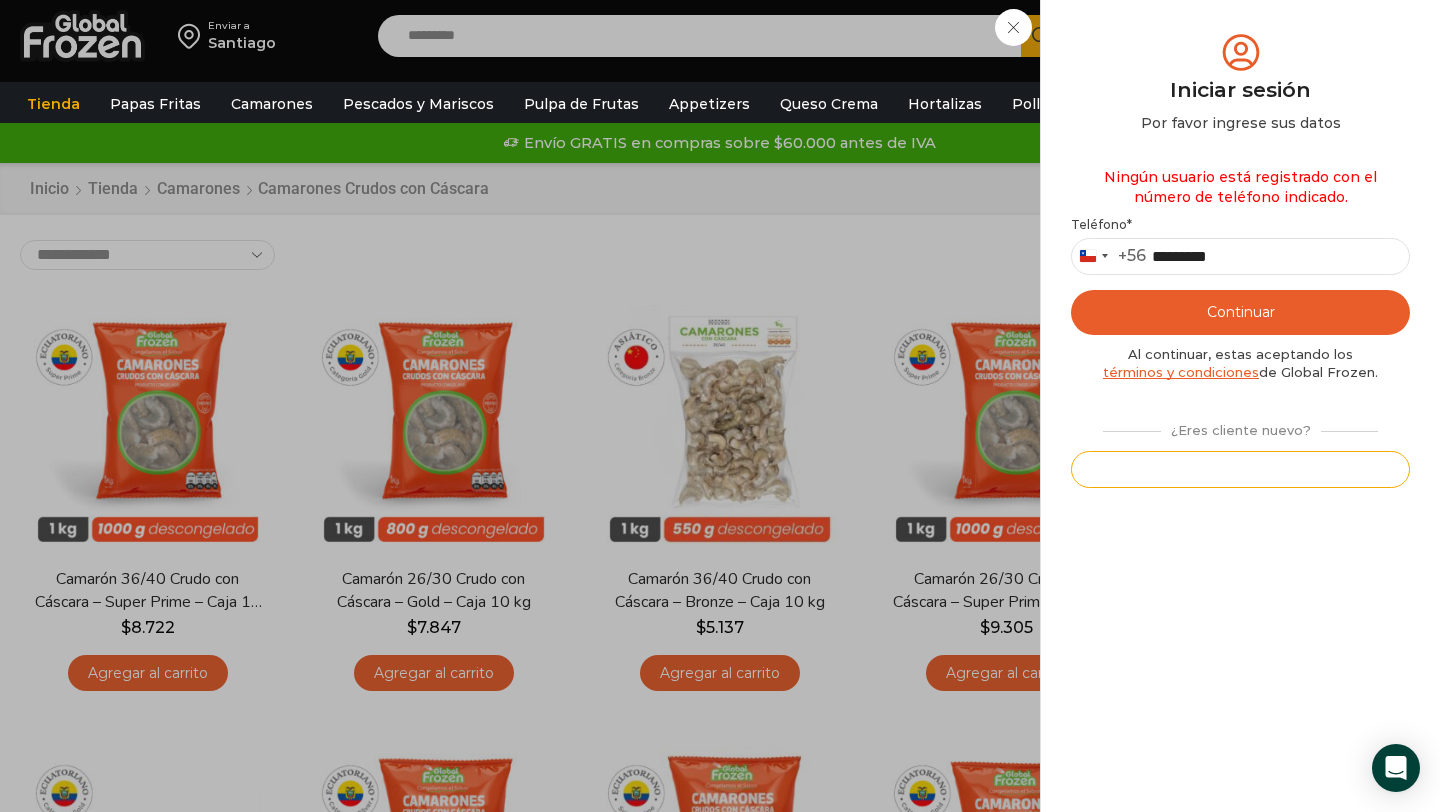 click on "Registrarse" at bounding box center (1240, 469) 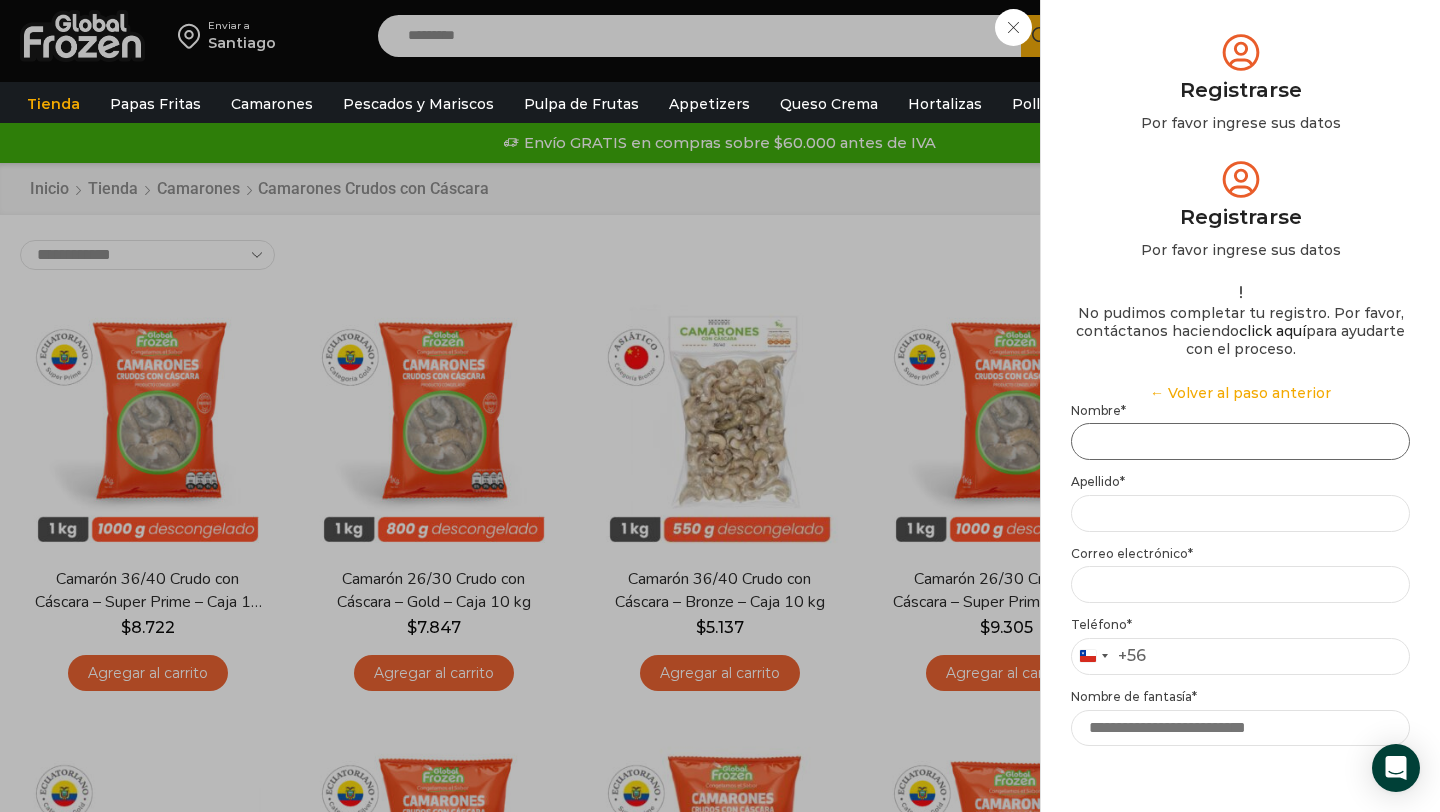 click on "Nombre  *" at bounding box center [1240, 441] 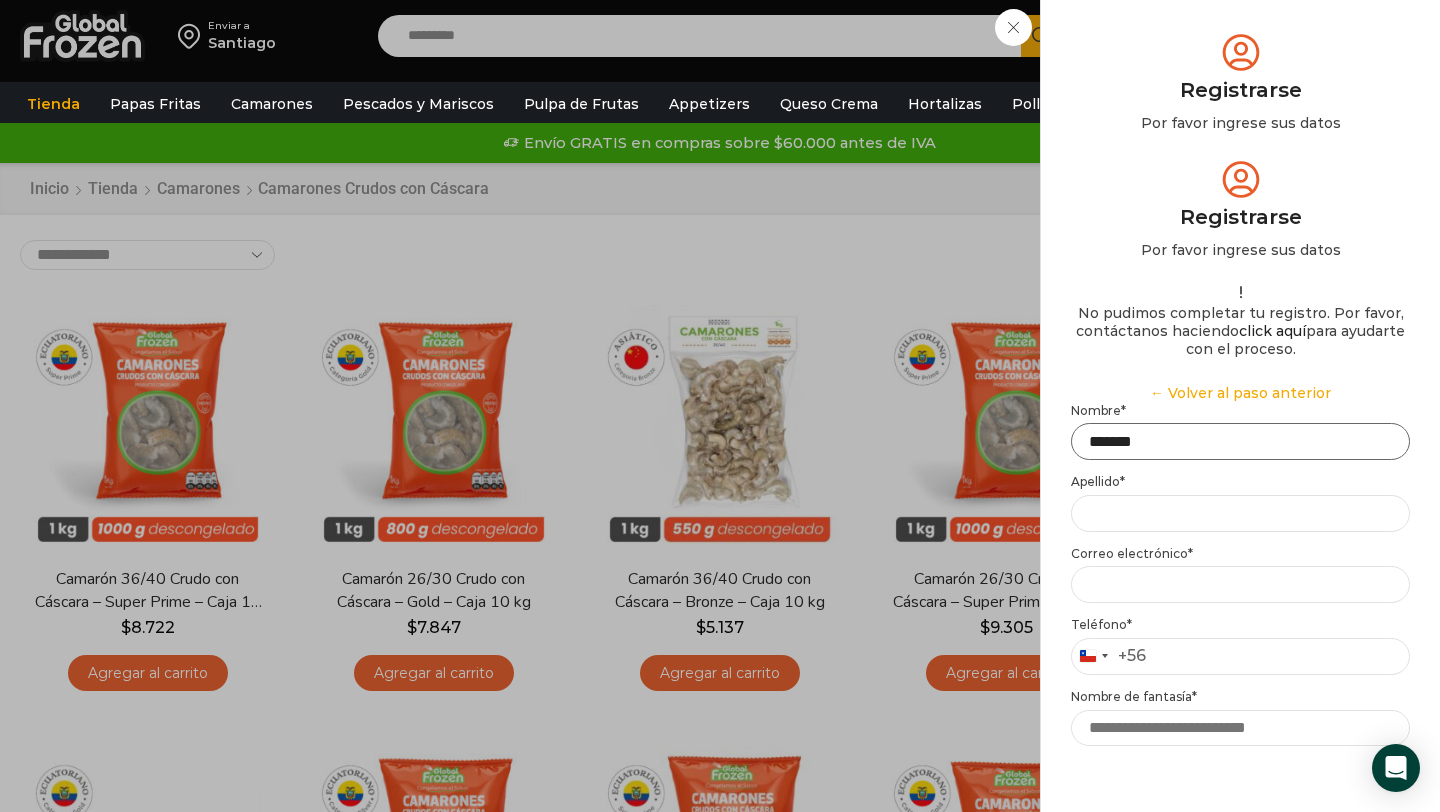 type on "******" 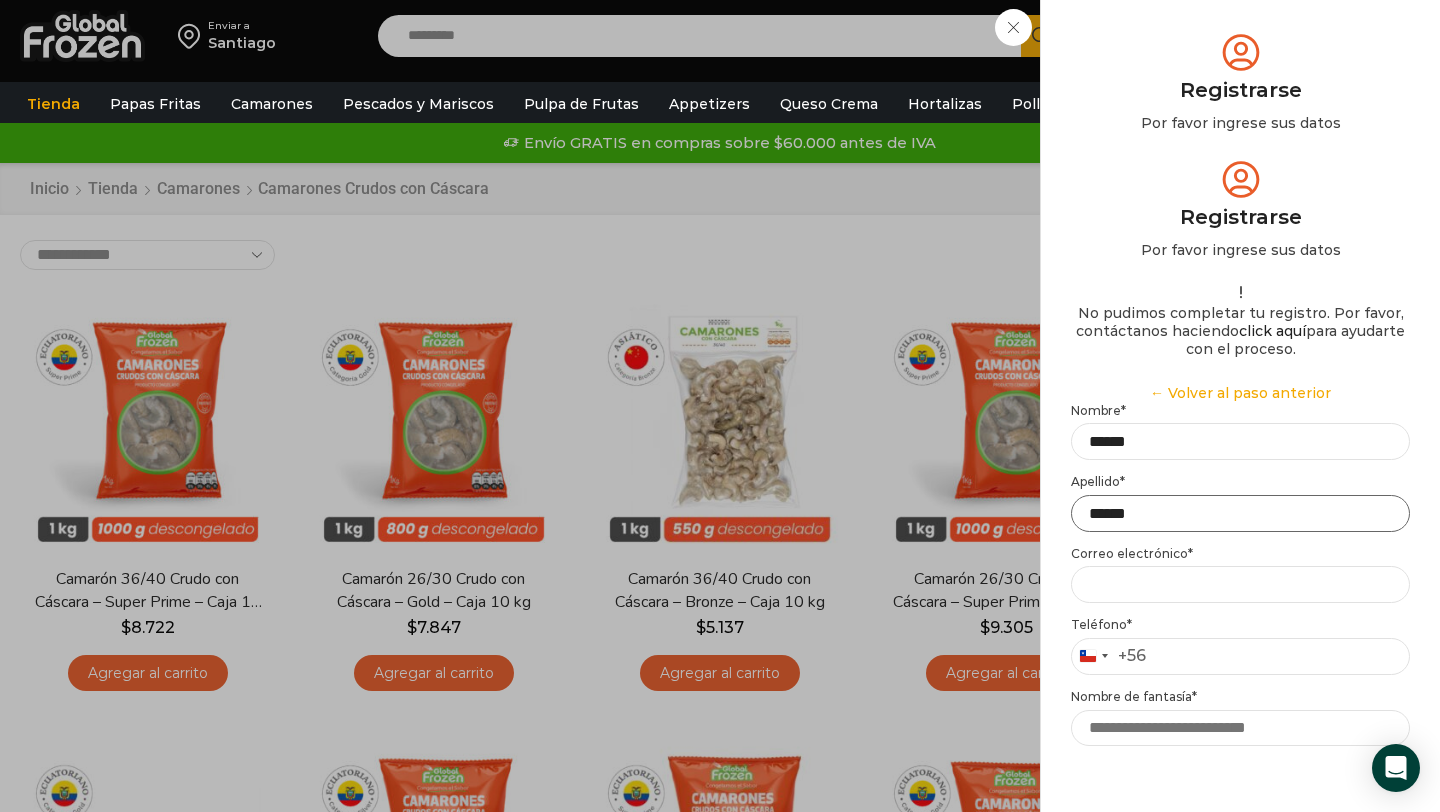 type on "******" 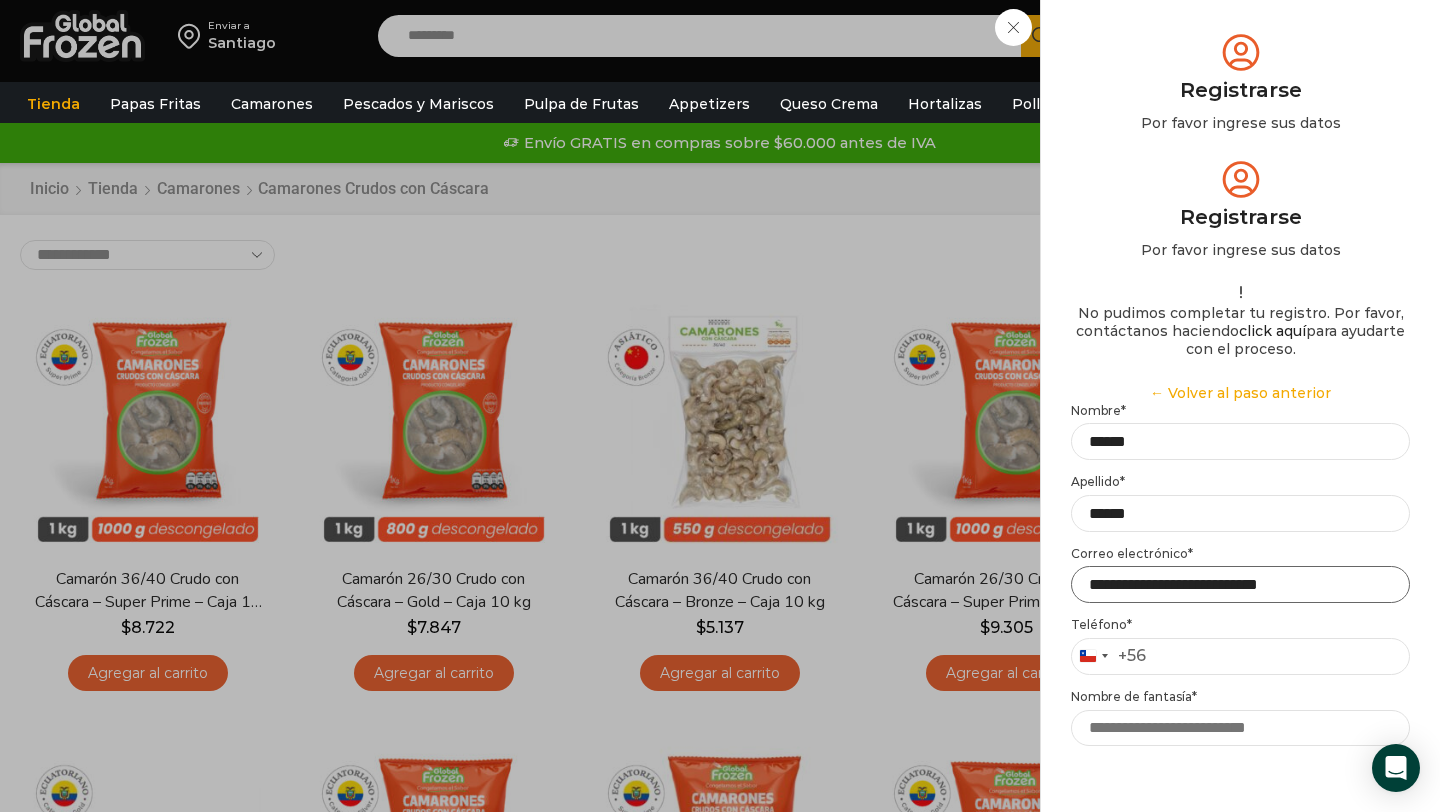 type on "**********" 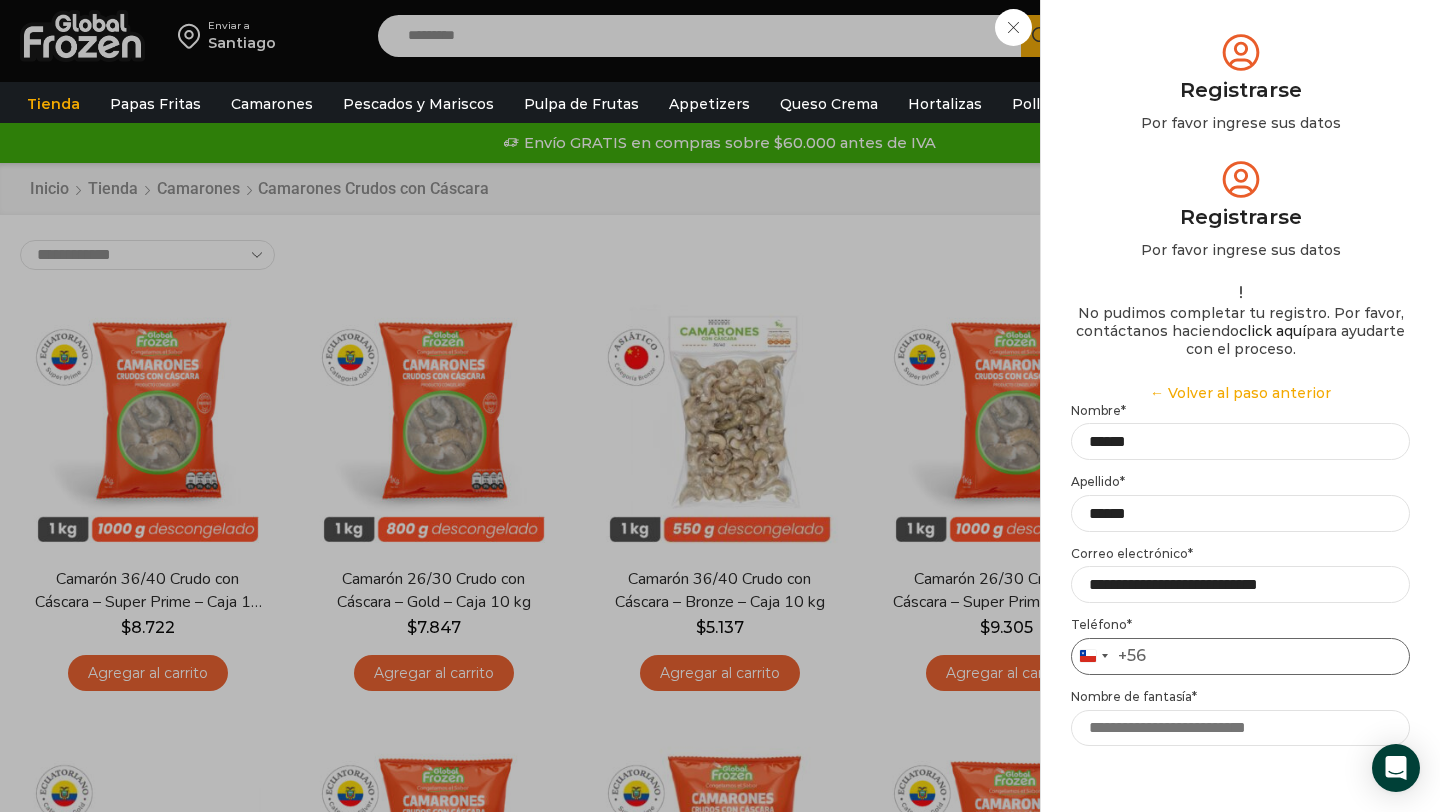 click on "Teléfono  *" at bounding box center (1240, 656) 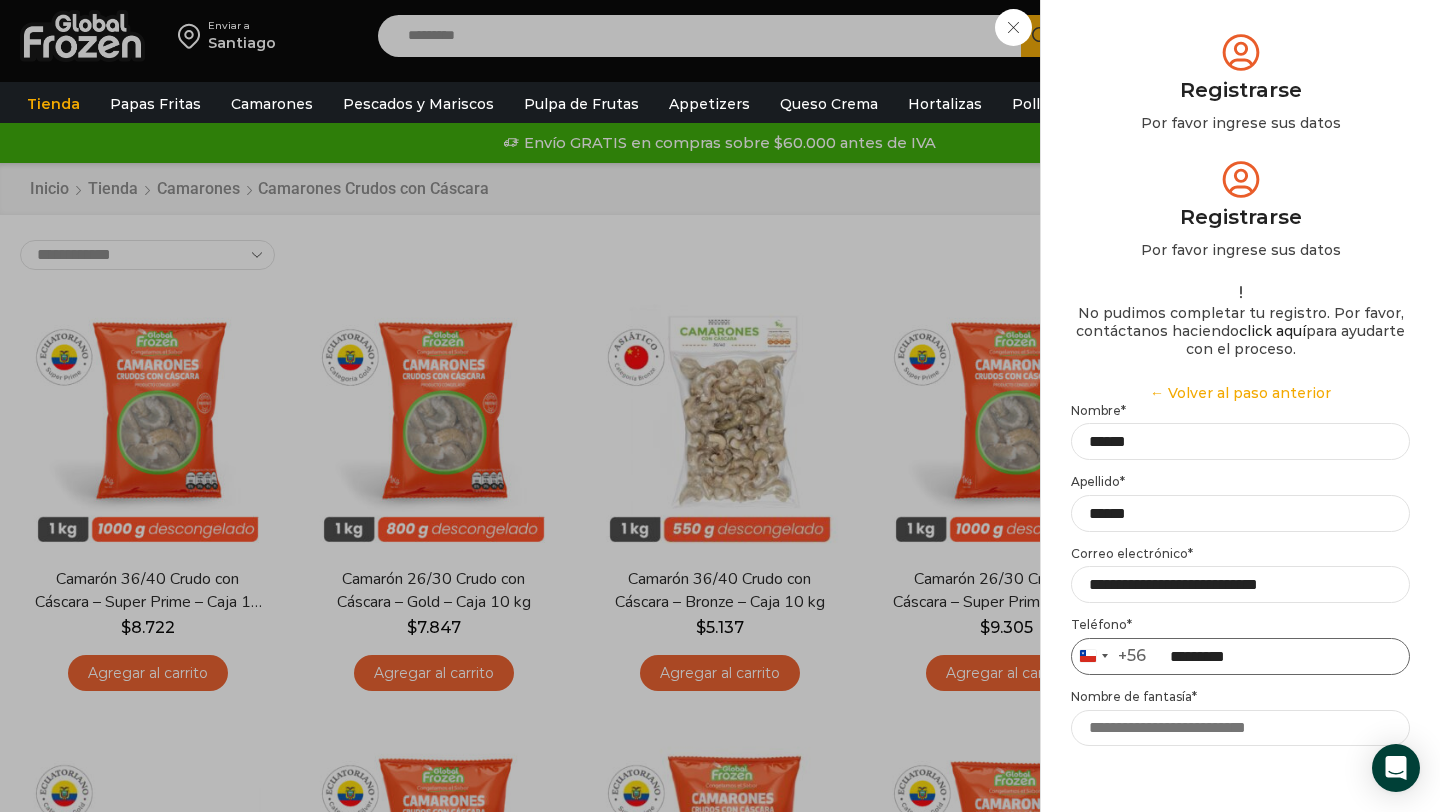 type on "*********" 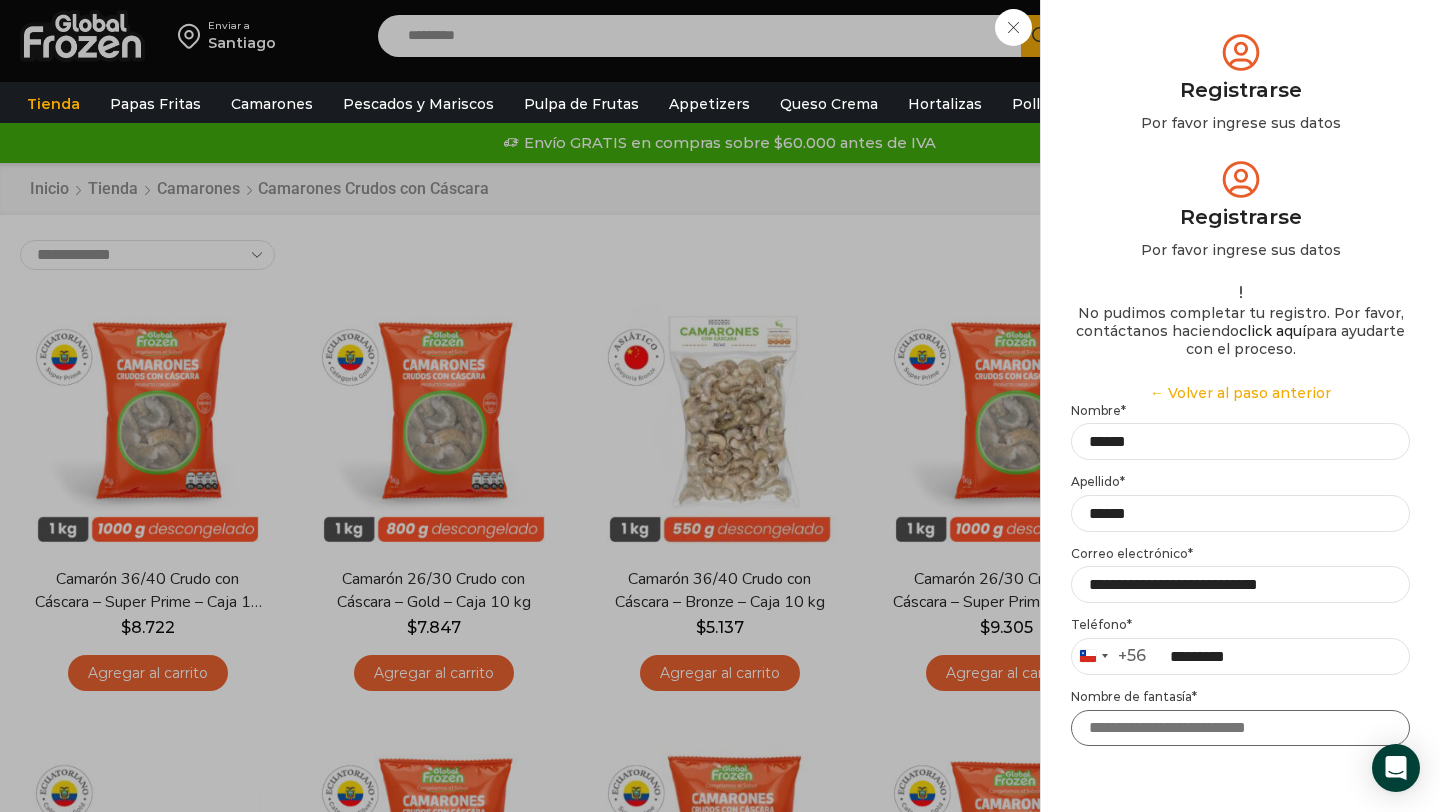 click on "Nombre de fantasía  *" at bounding box center (1240, 728) 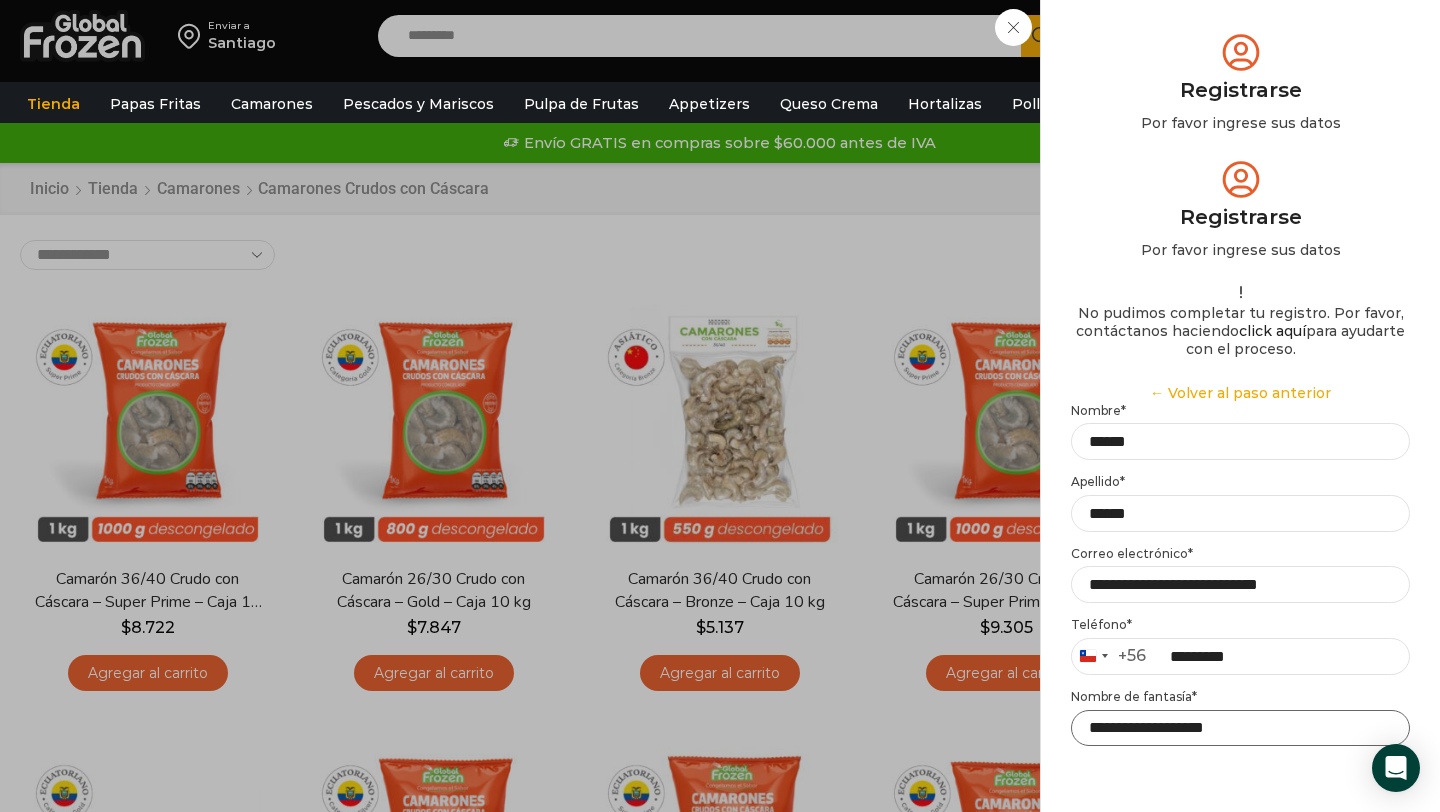 type on "**********" 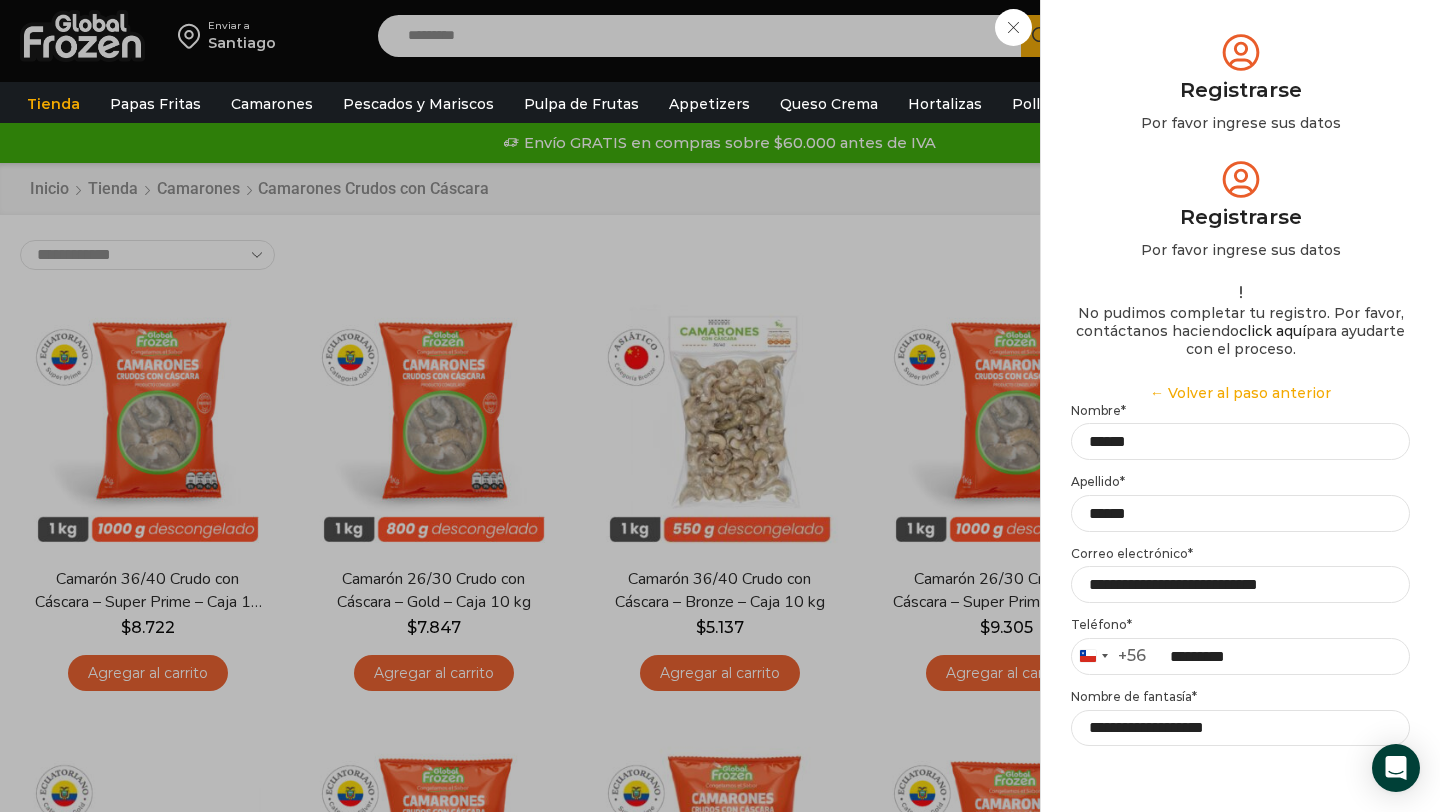click on "Razón social  *" at bounding box center [1240, 799] 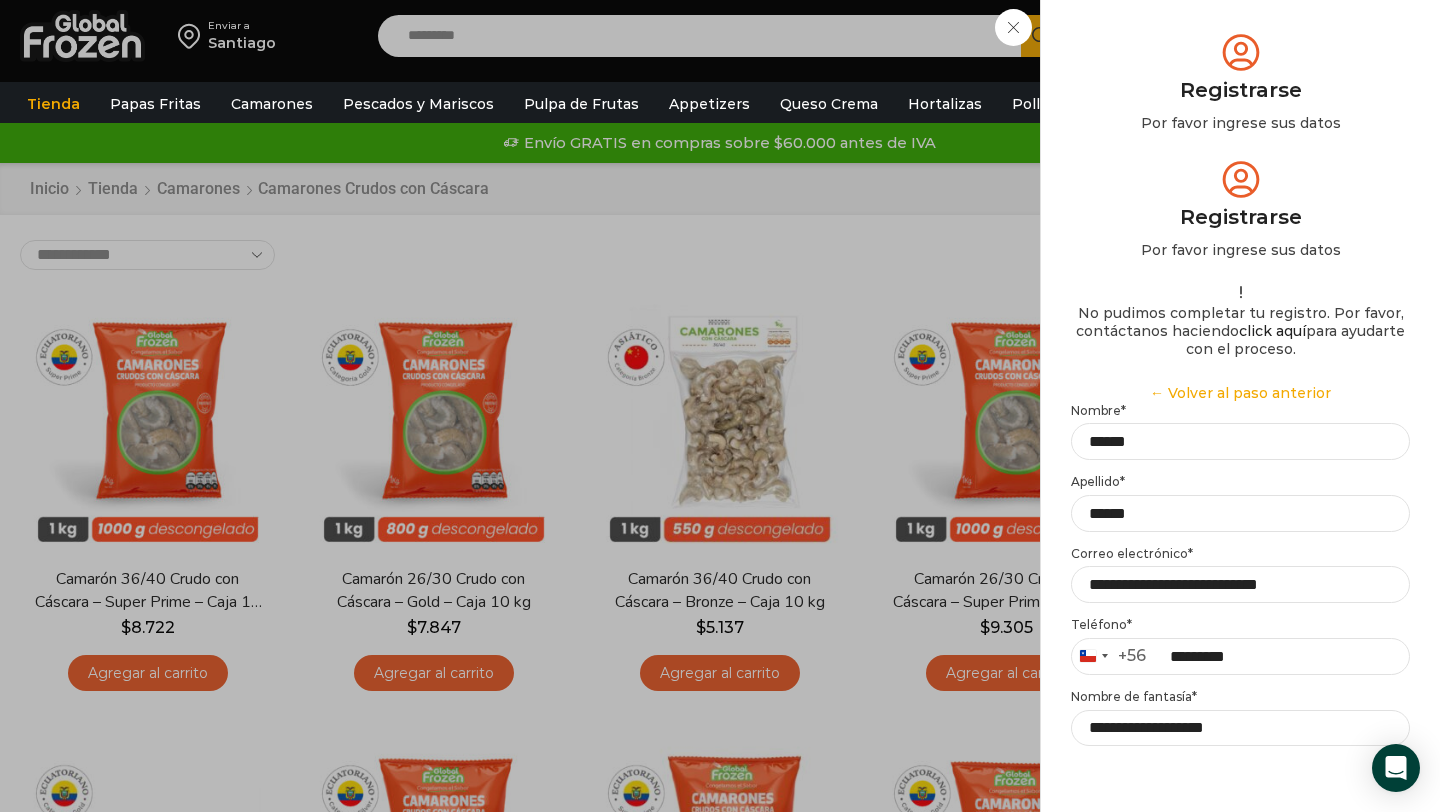 type on "*********" 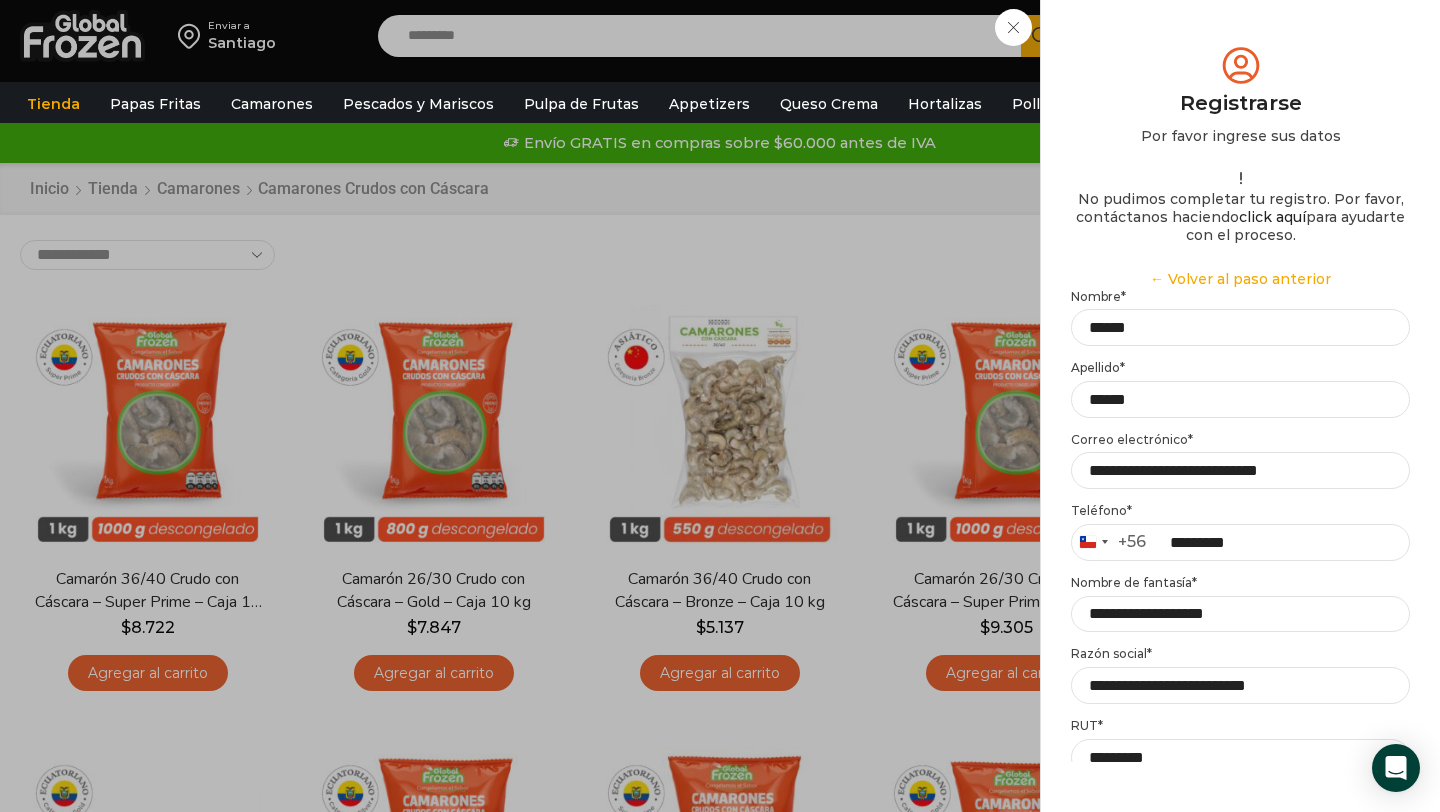 scroll, scrollTop: 139, scrollLeft: 0, axis: vertical 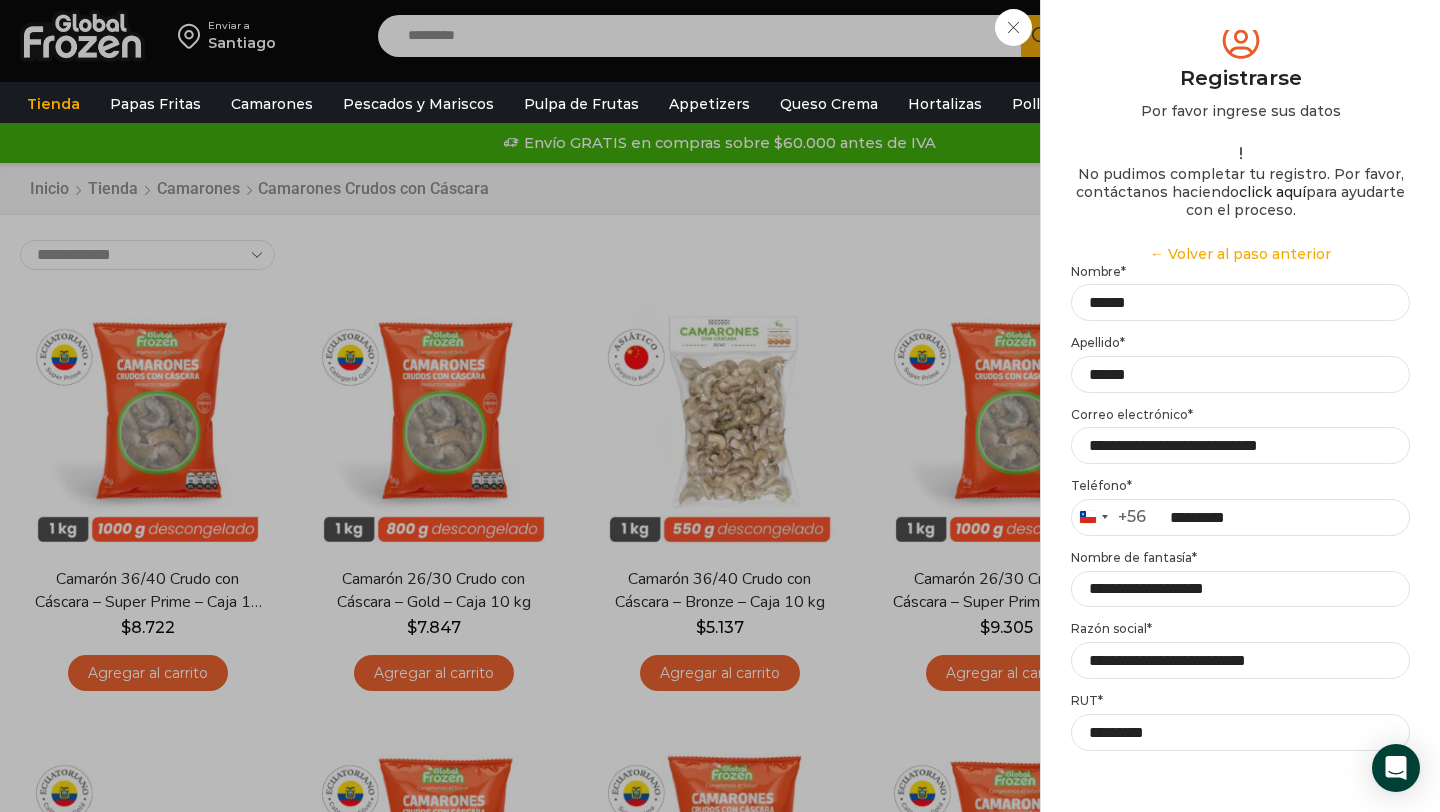click on "**********" at bounding box center (1239, 803) 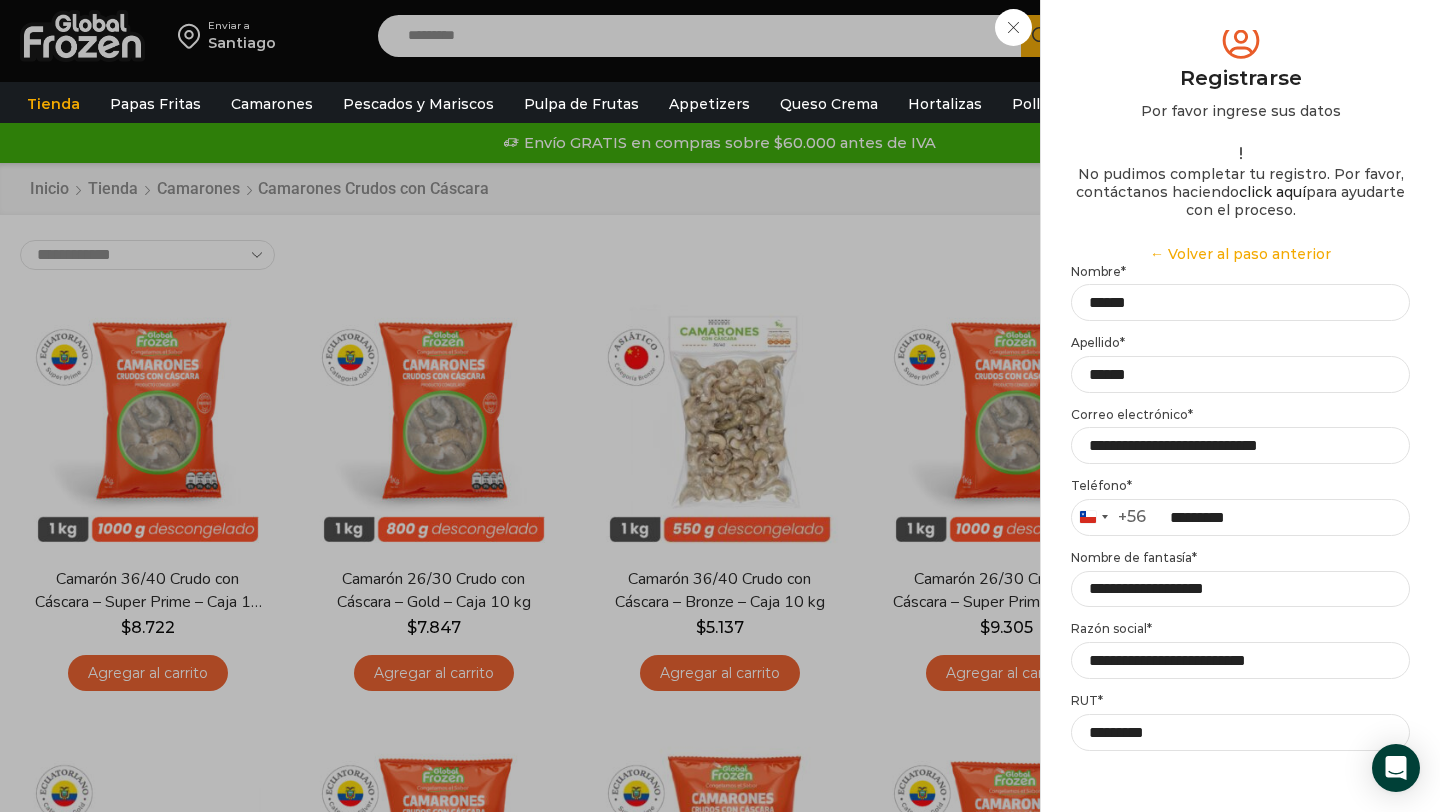 click on "**********" at bounding box center [1239, 803] 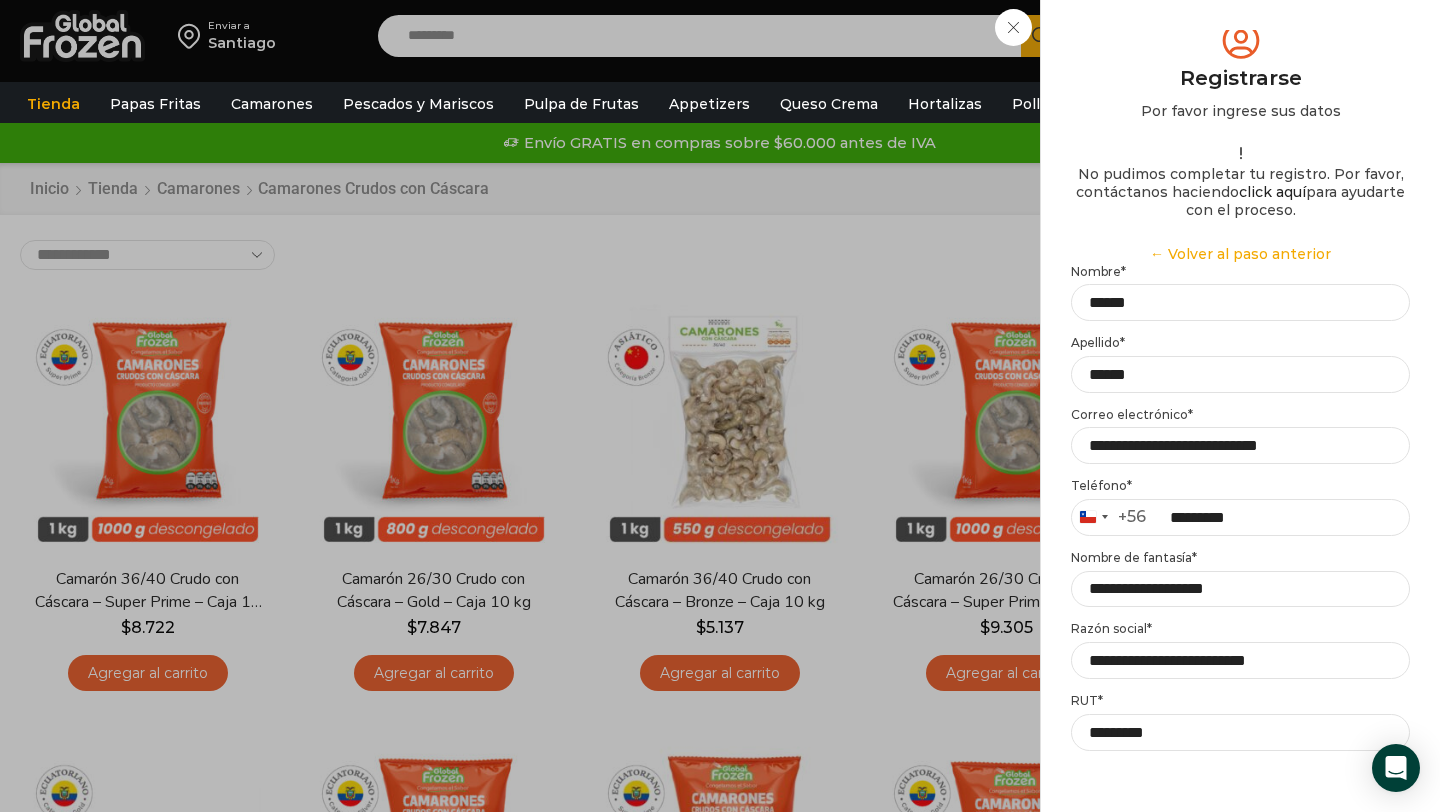 scroll, scrollTop: 168, scrollLeft: 0, axis: vertical 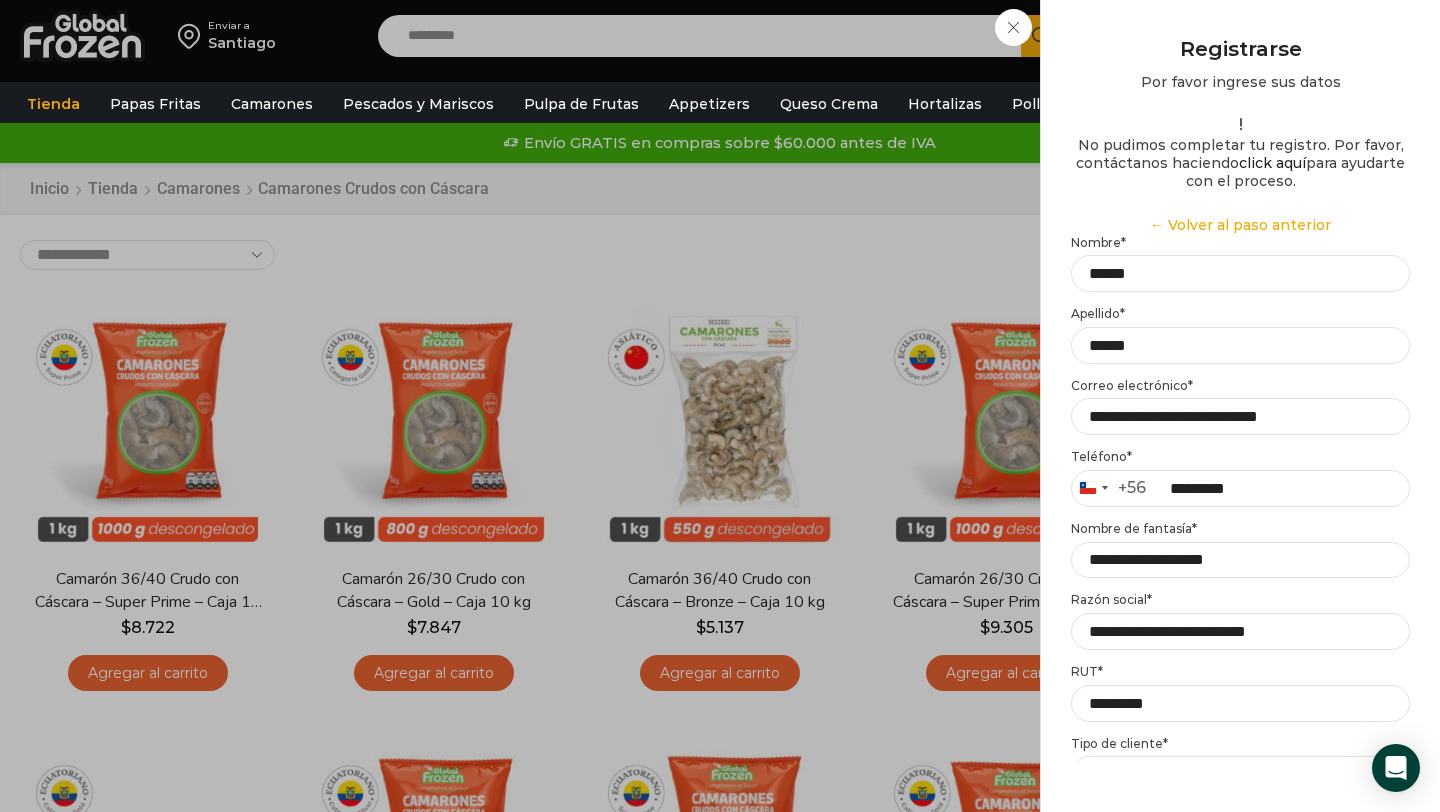 click on "Continuar" at bounding box center (1240, 830) 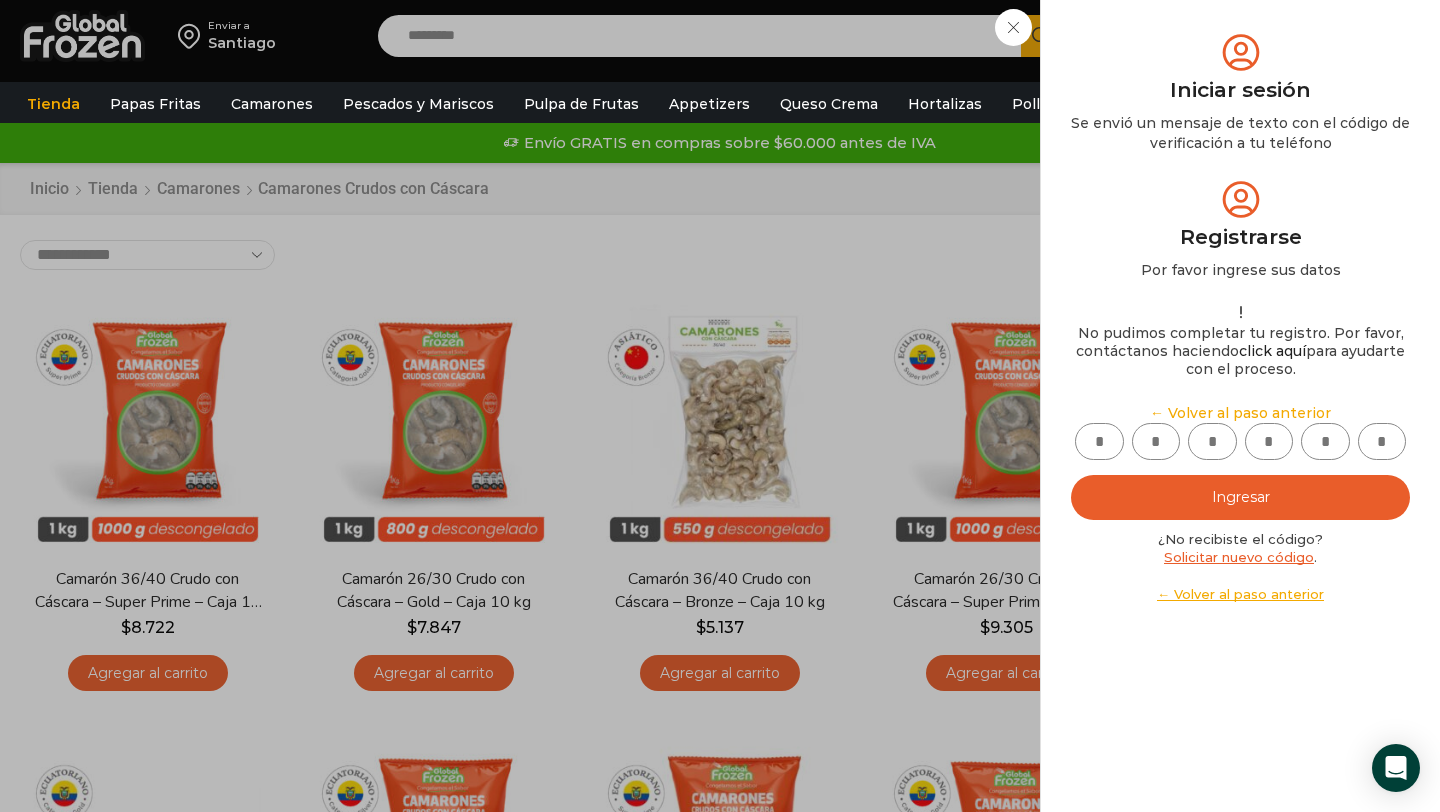 scroll, scrollTop: 0, scrollLeft: 0, axis: both 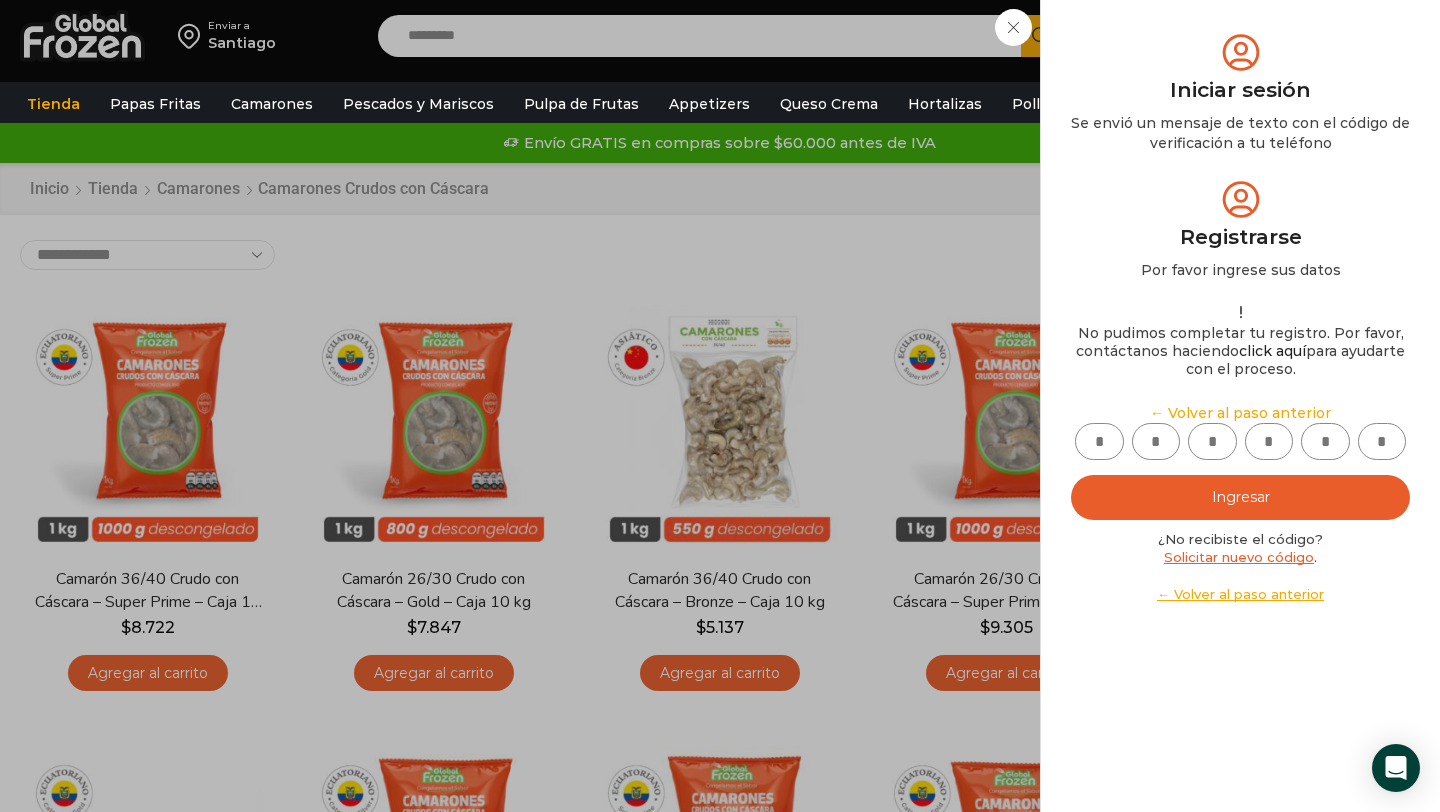 click on "Solicitar nuevo código" at bounding box center [1239, 557] 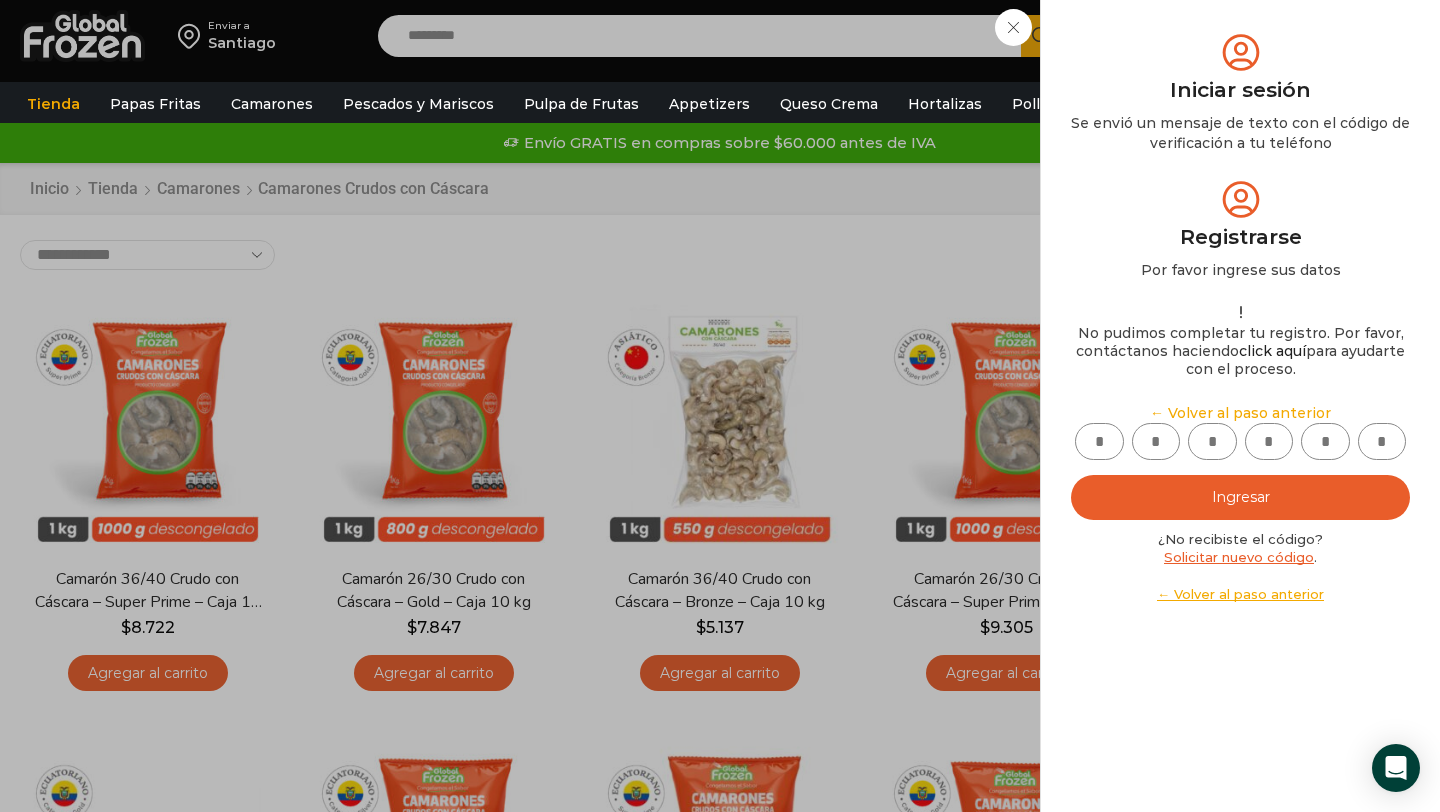 click on "Solicitar nuevo código" at bounding box center (1239, 557) 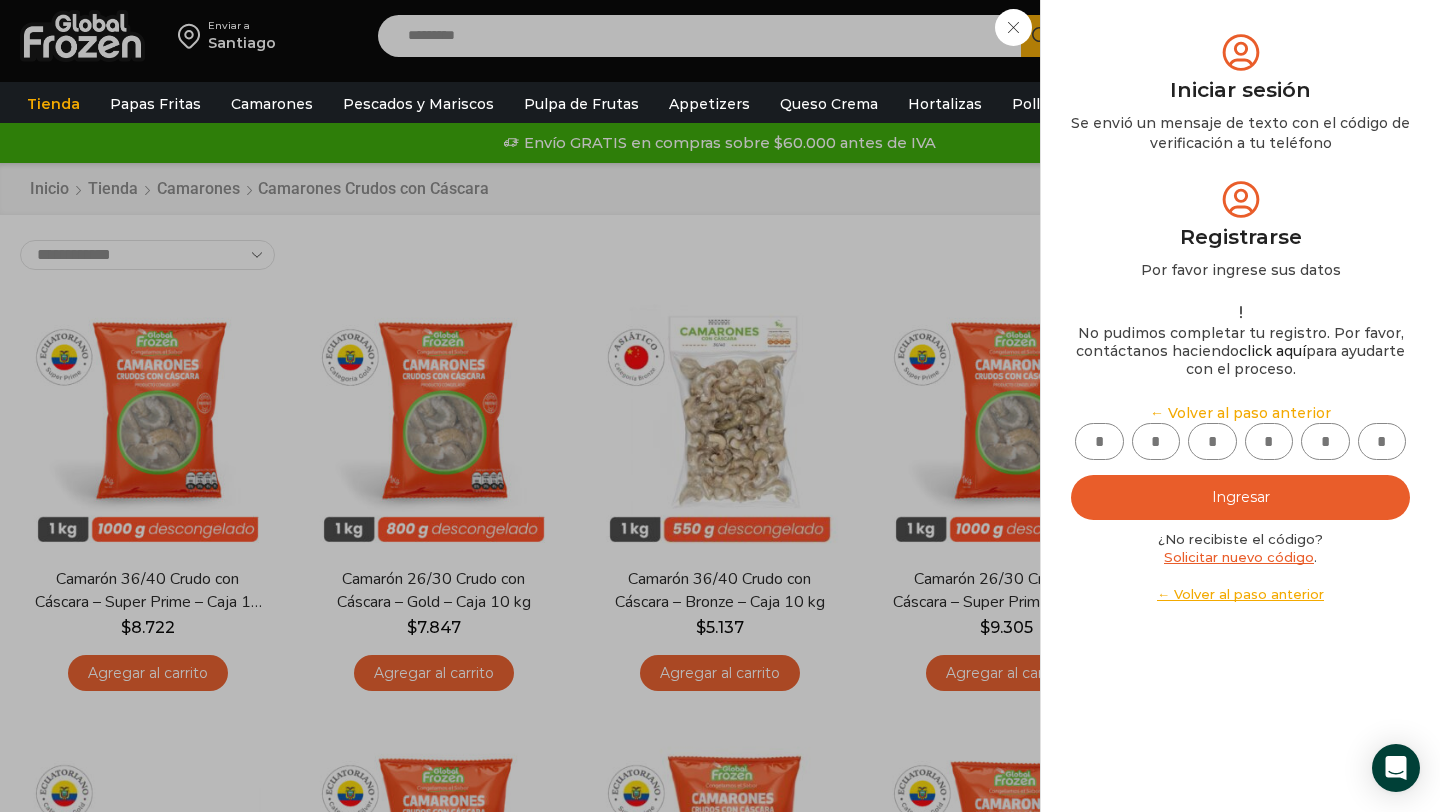 click on "← Volver al paso anterior" at bounding box center [1240, 594] 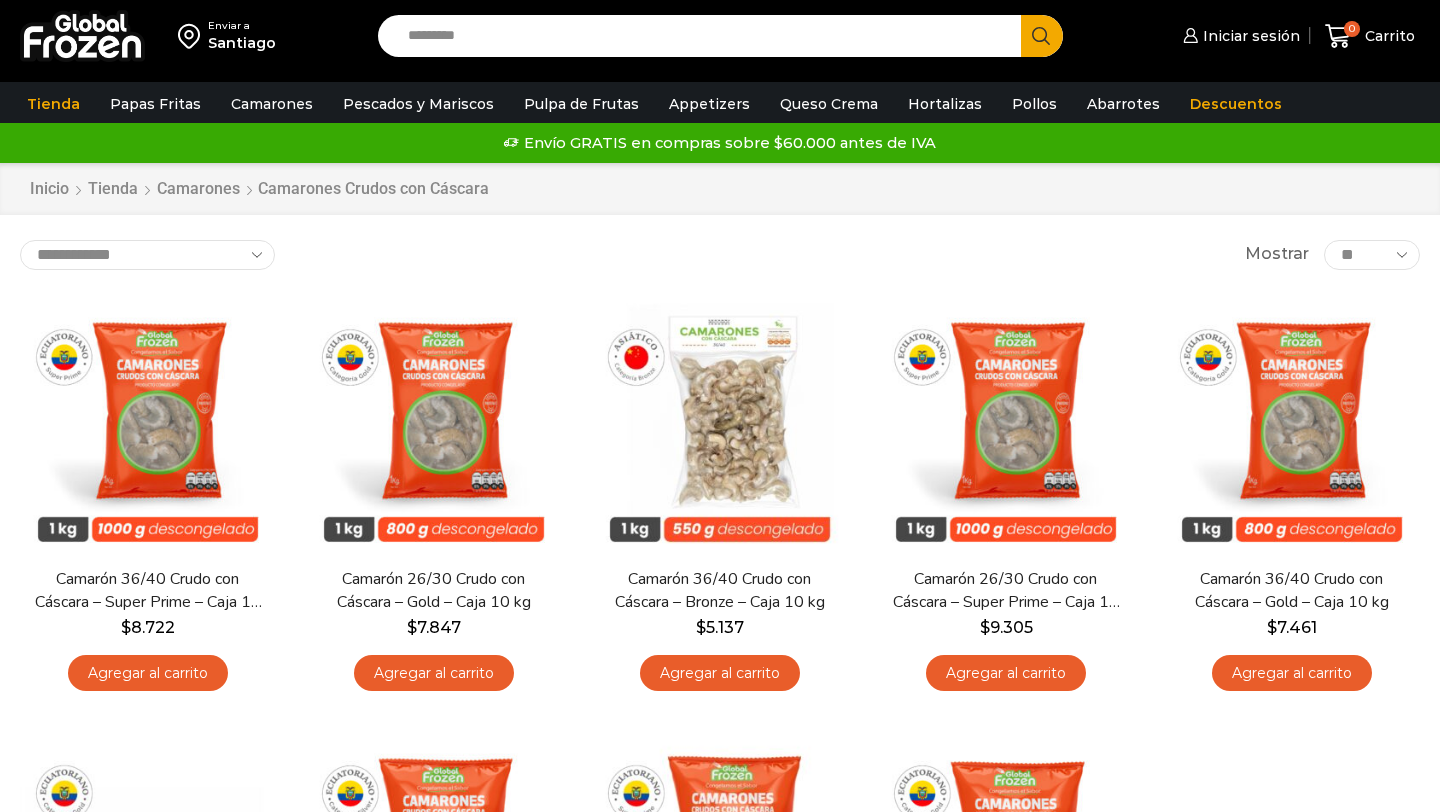 scroll, scrollTop: 0, scrollLeft: 0, axis: both 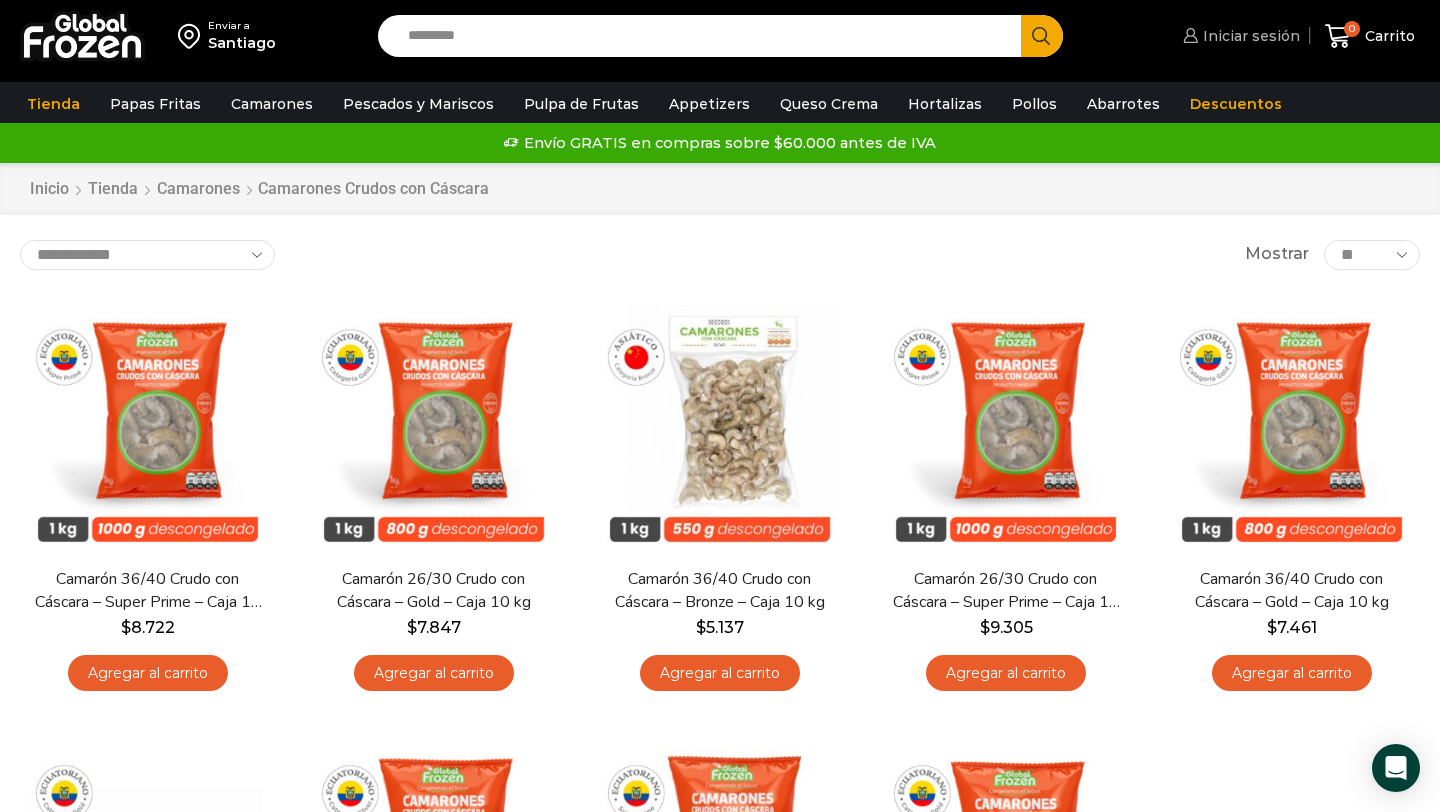 click on "Iniciar sesión" at bounding box center [1249, 36] 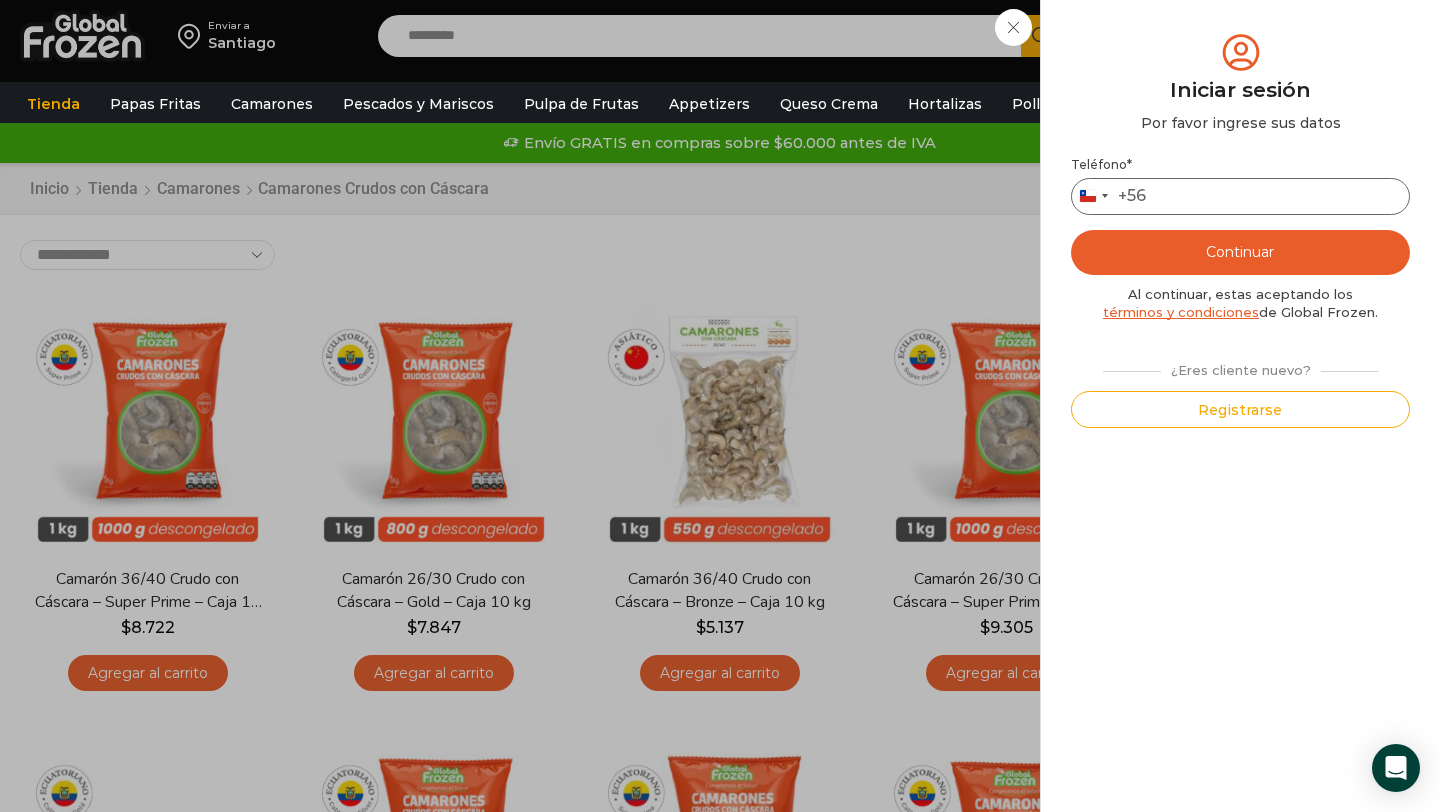 click on "Teléfono
*" at bounding box center (1240, 196) 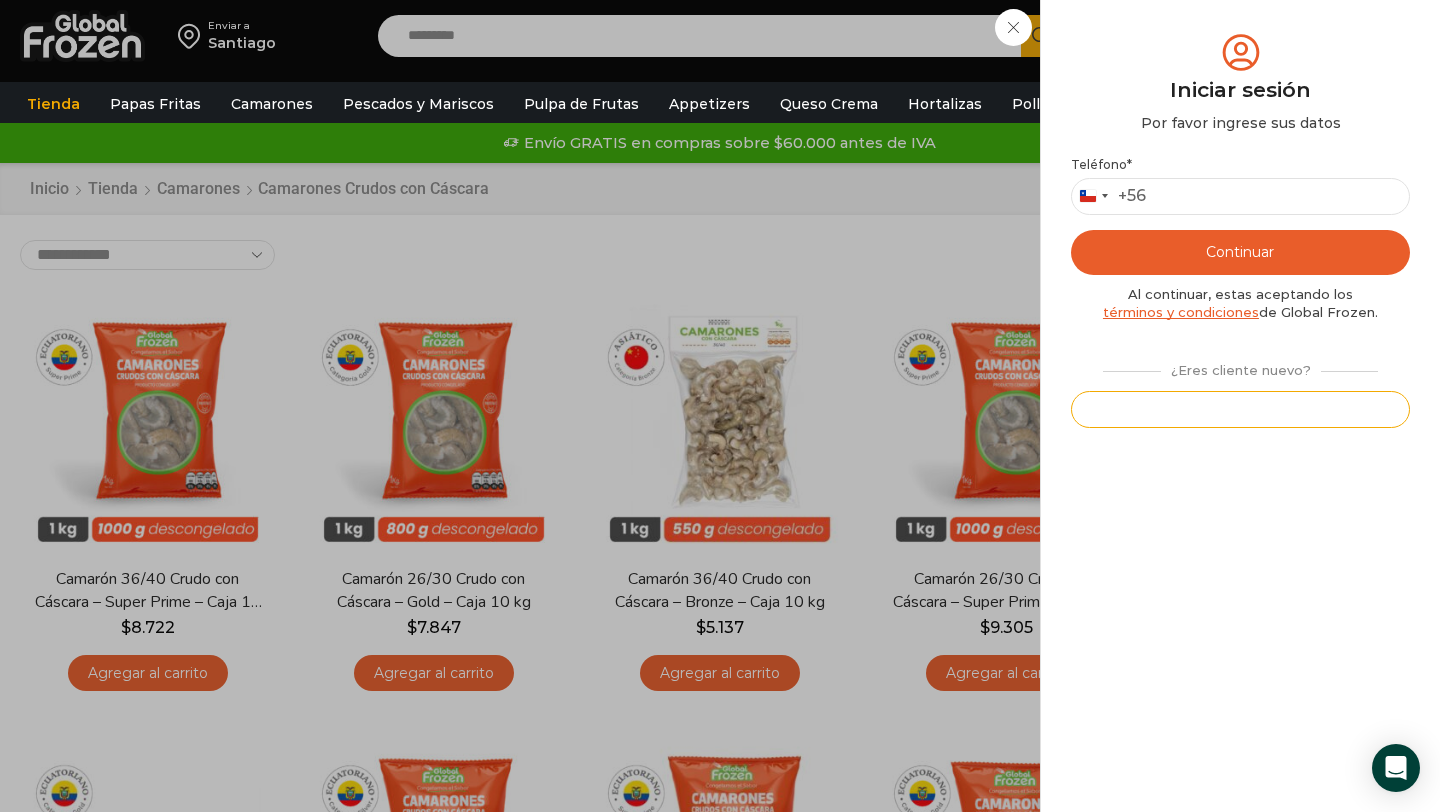 click on "Registrarse" at bounding box center (1240, 409) 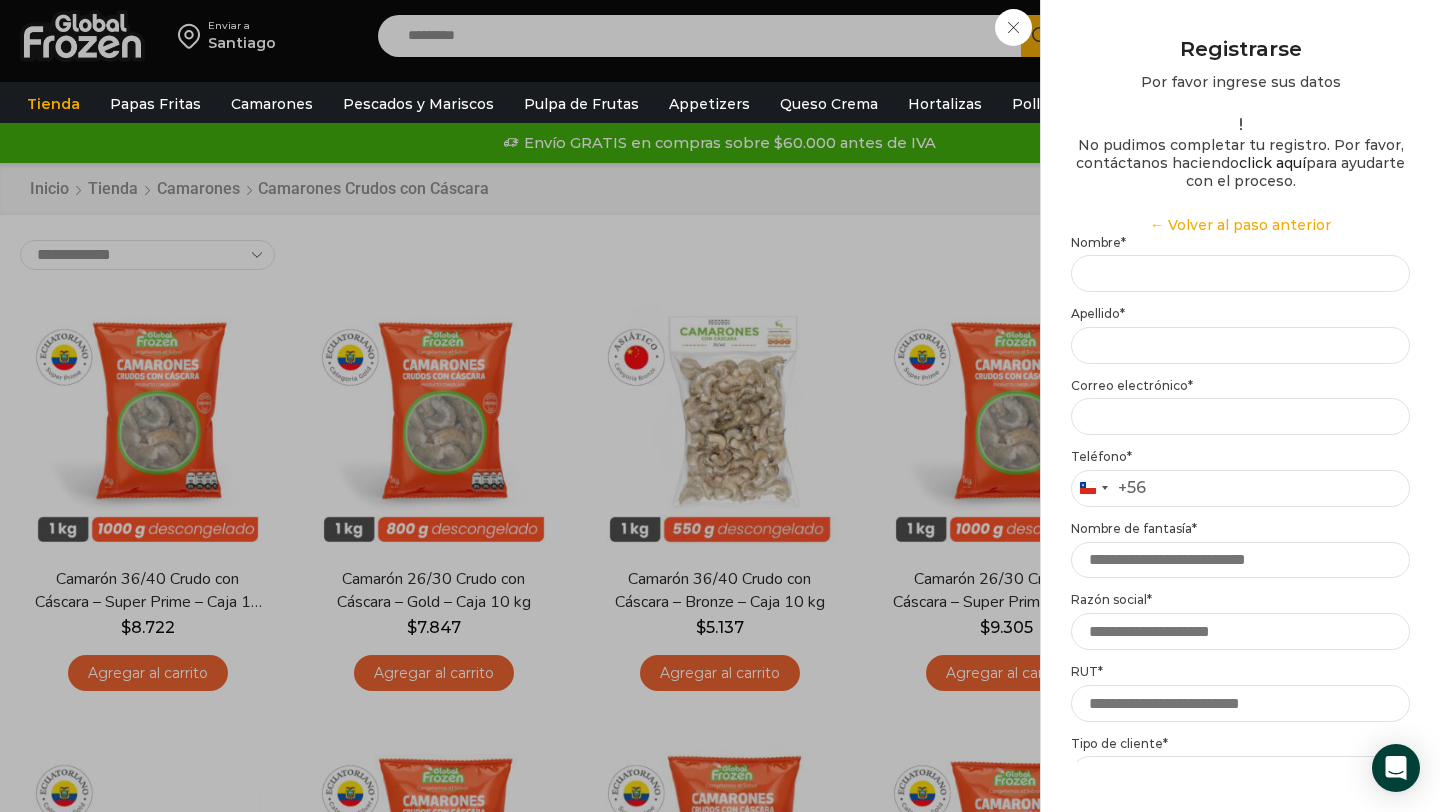 scroll, scrollTop: 9, scrollLeft: 0, axis: vertical 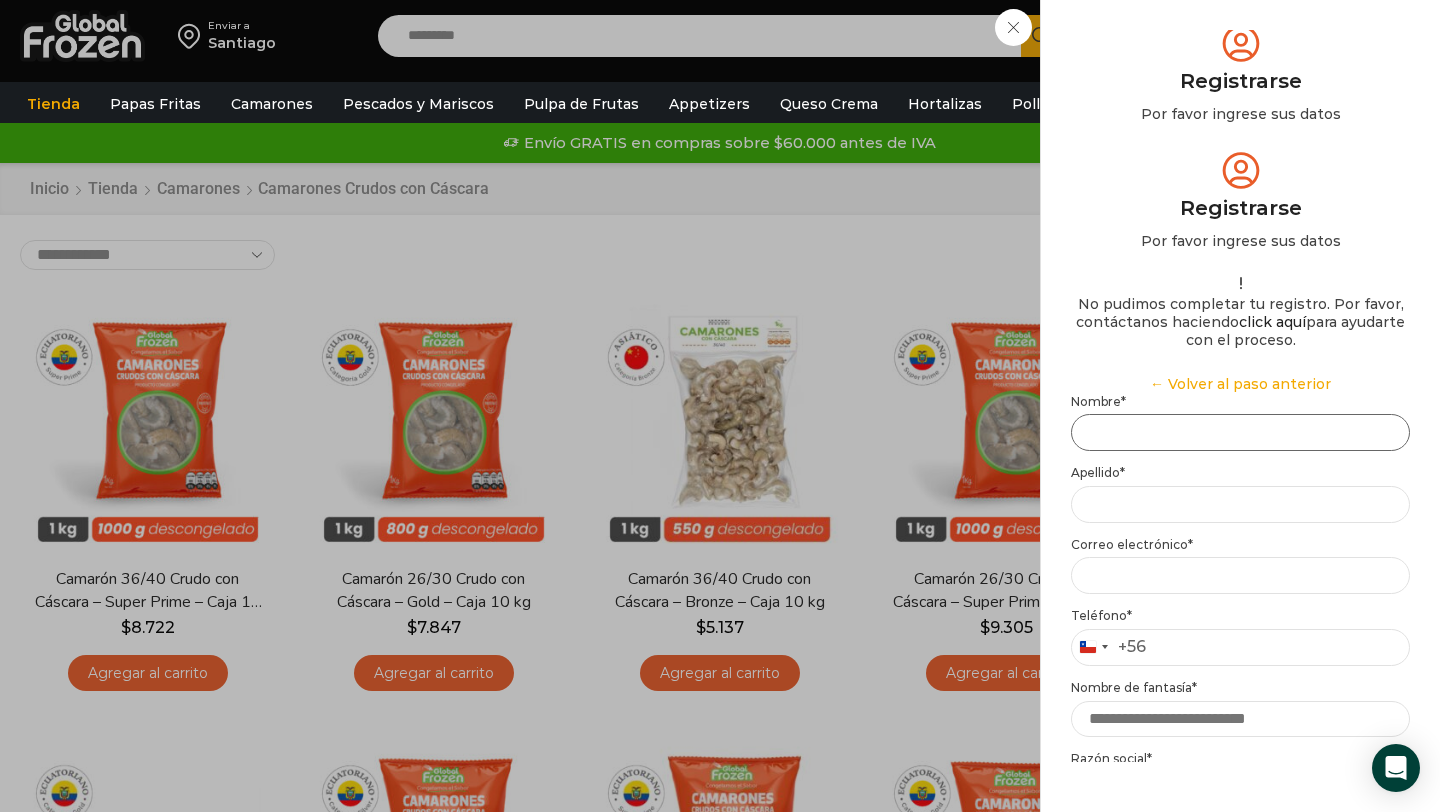 click on "Nombre  *" at bounding box center [1240, 432] 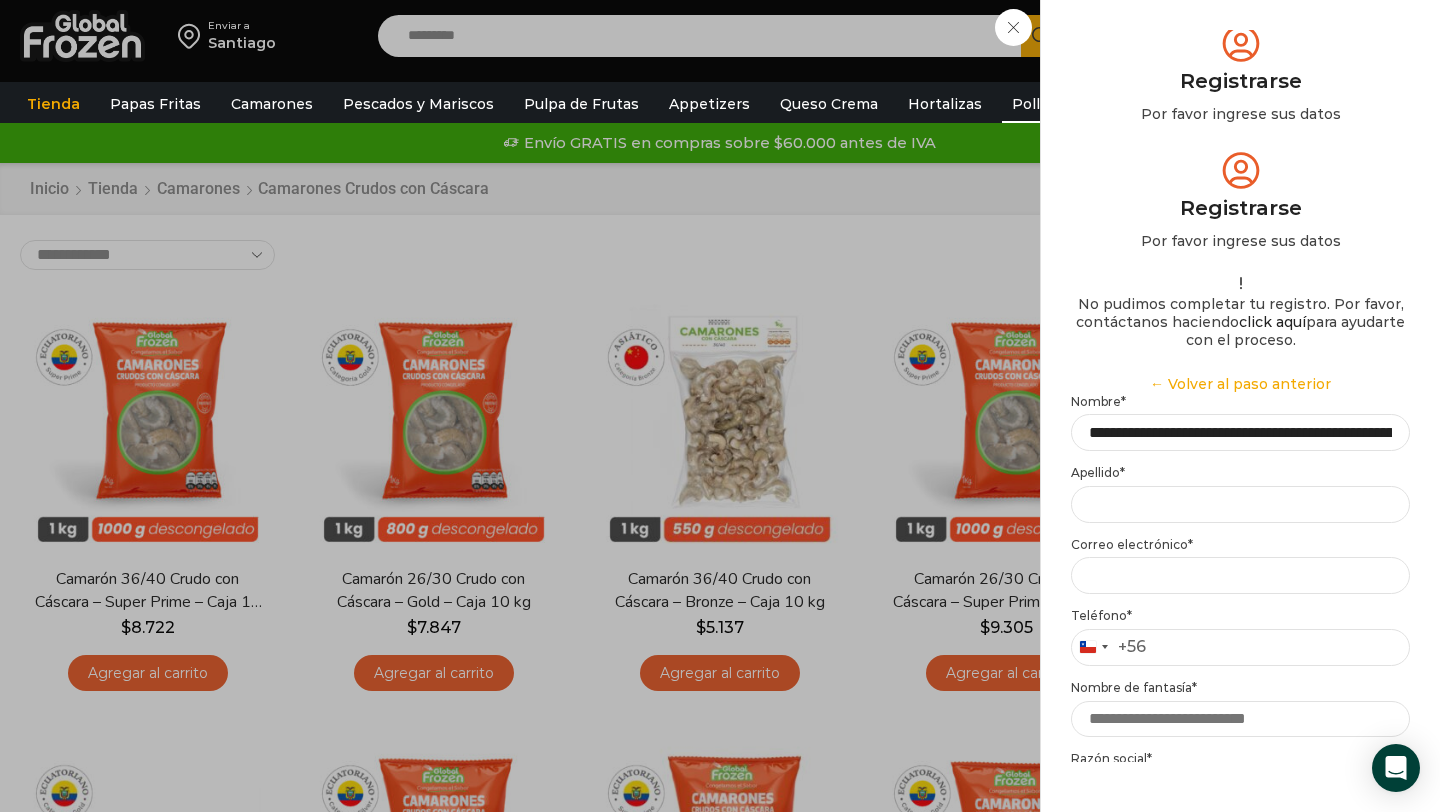 scroll, scrollTop: 0, scrollLeft: 336, axis: horizontal 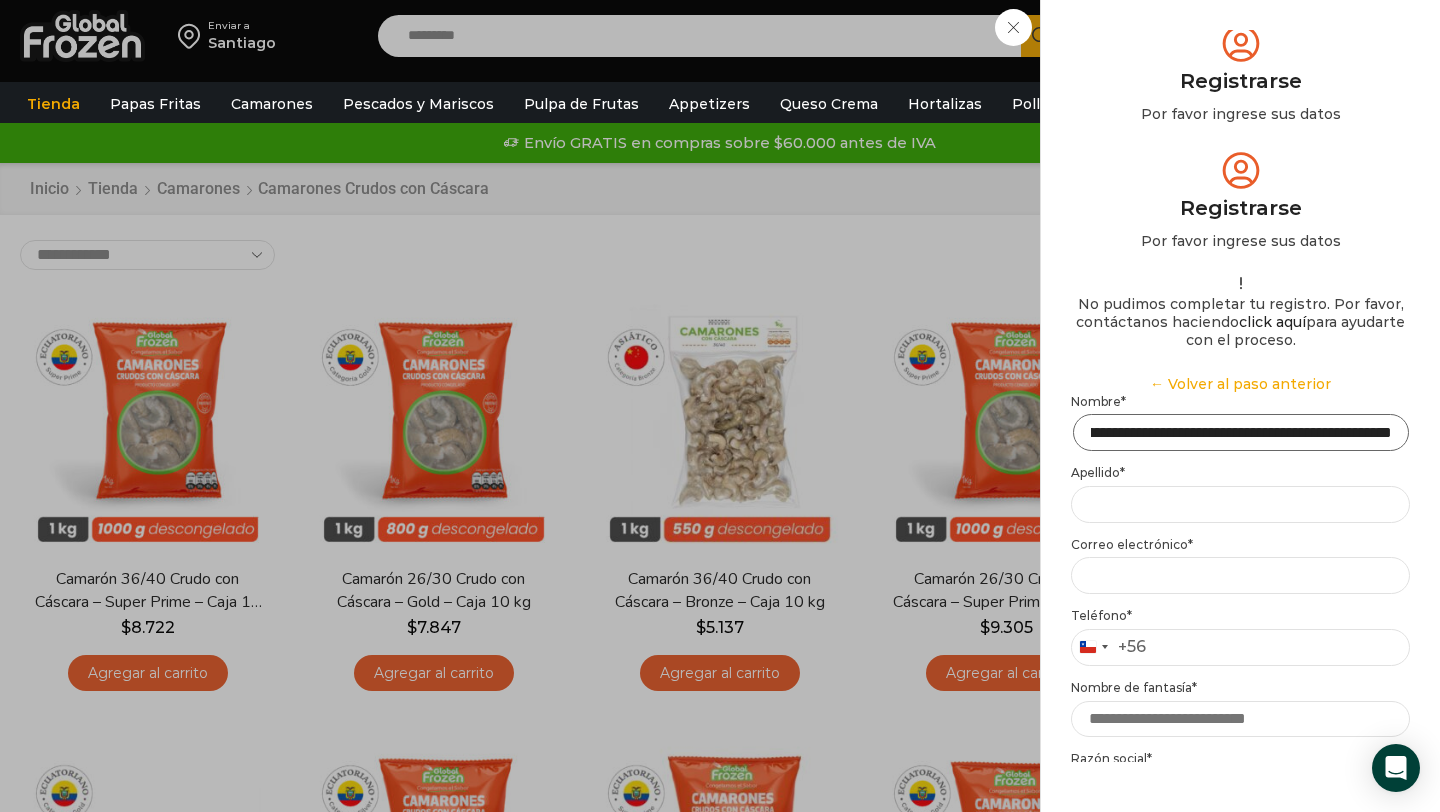 click on "**********" at bounding box center (1241, 432) 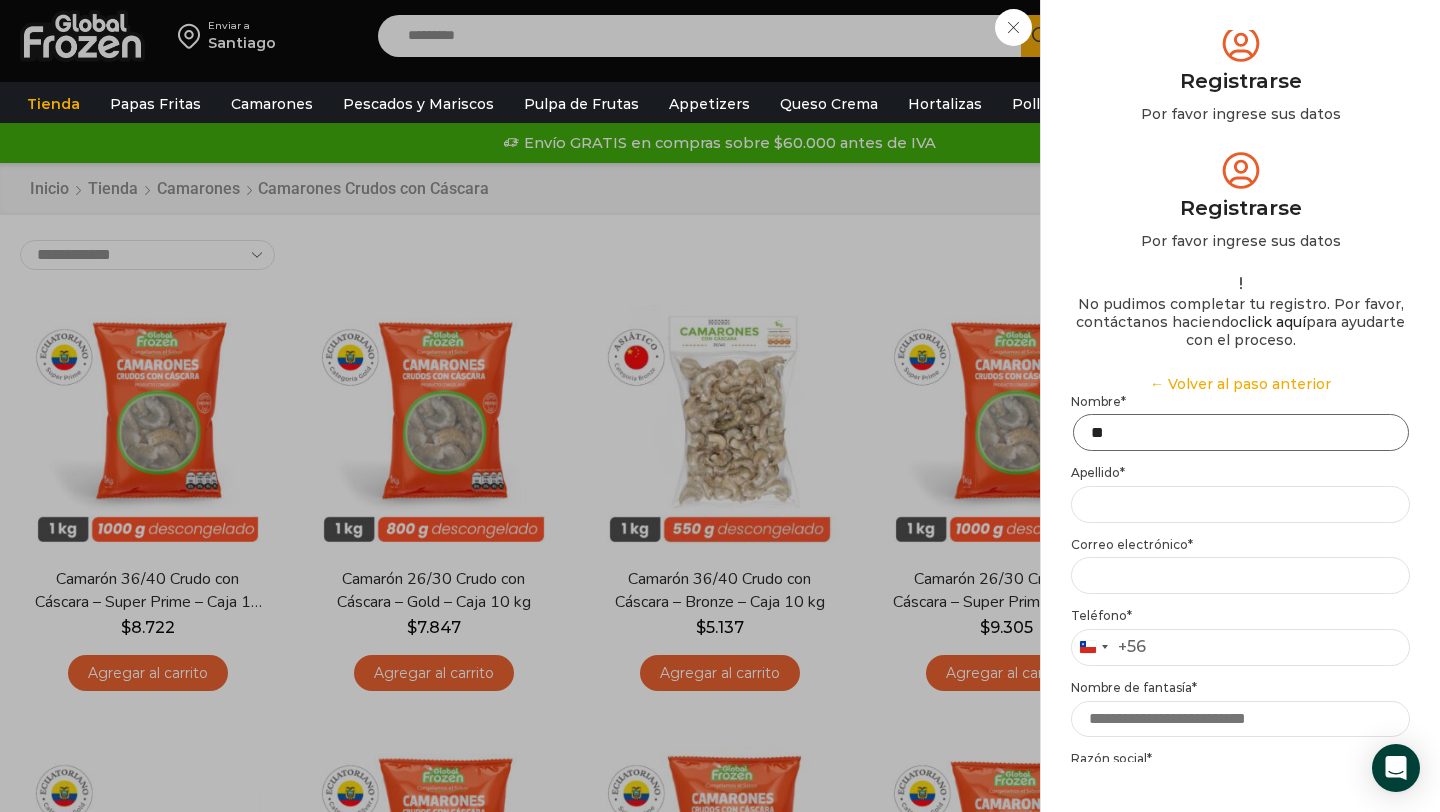 scroll, scrollTop: 0, scrollLeft: 0, axis: both 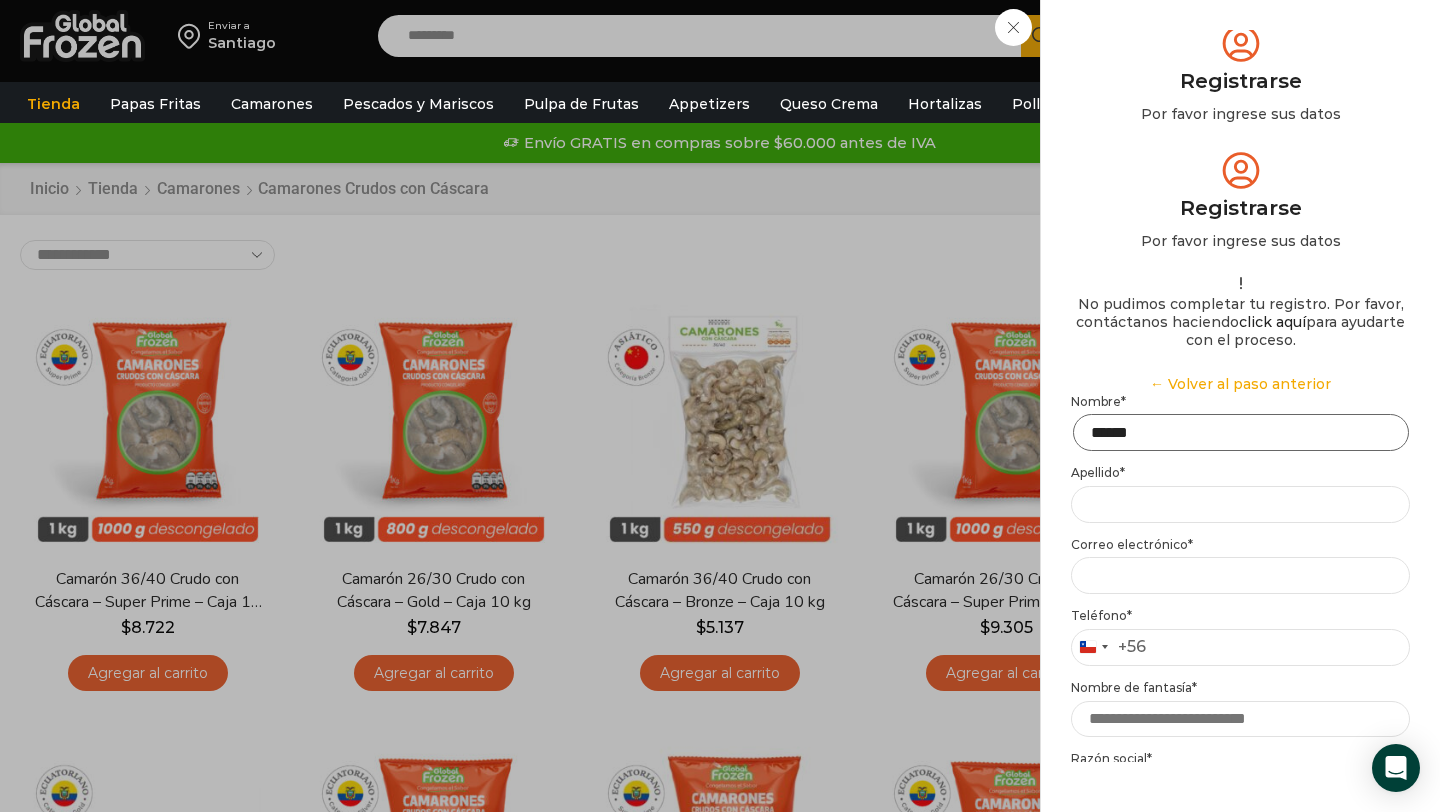 type on "******" 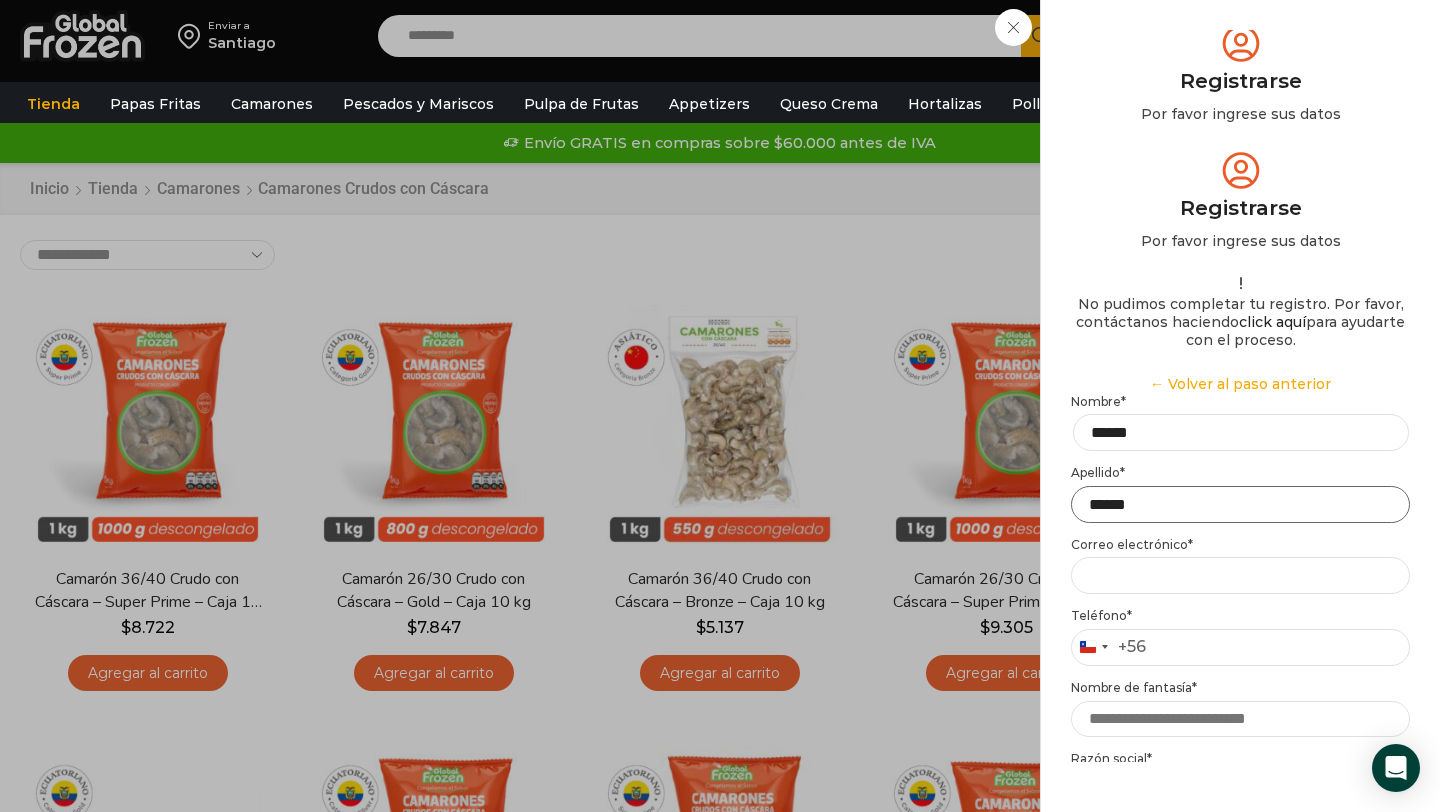 type on "******" 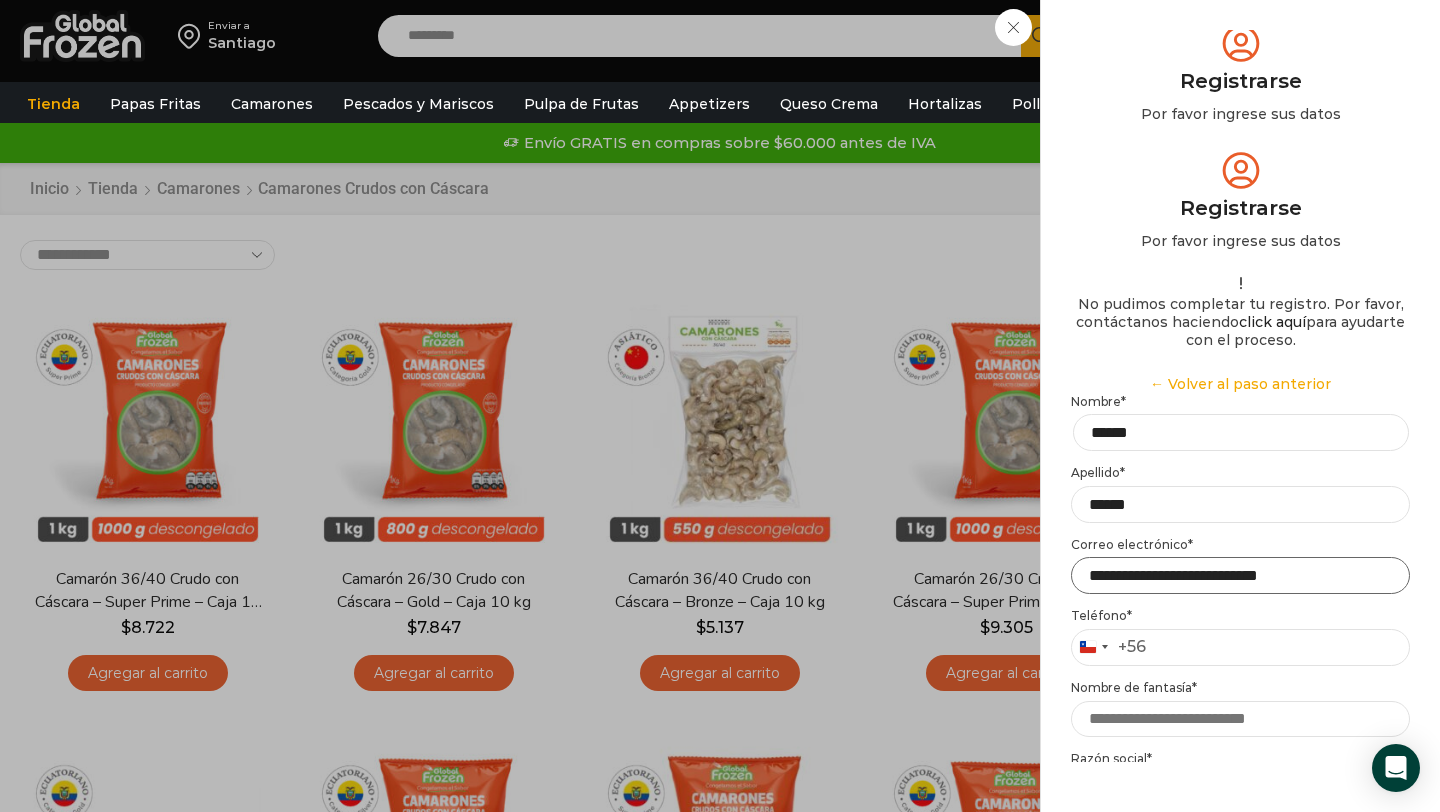 type on "**********" 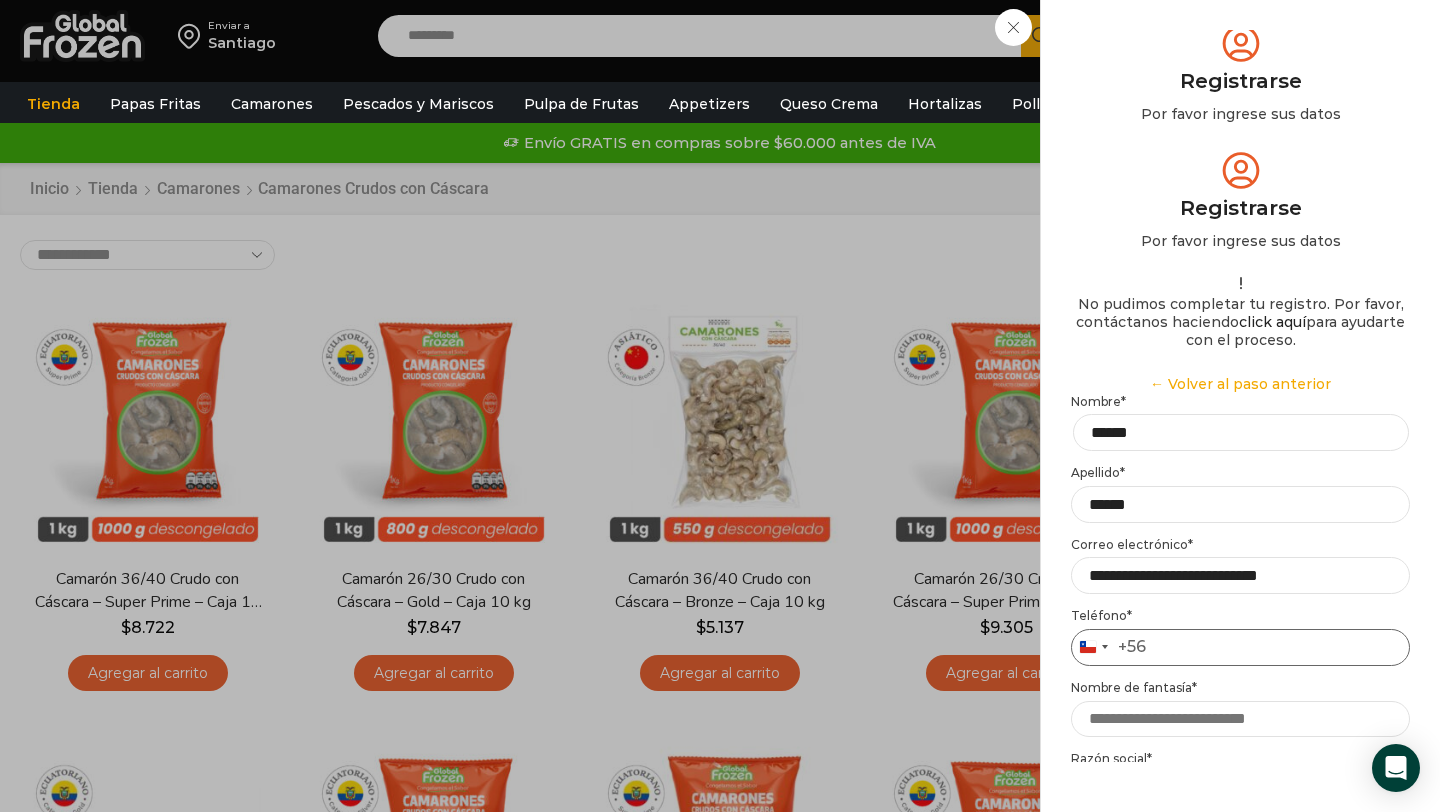 click on "Teléfono  *" at bounding box center (1240, 647) 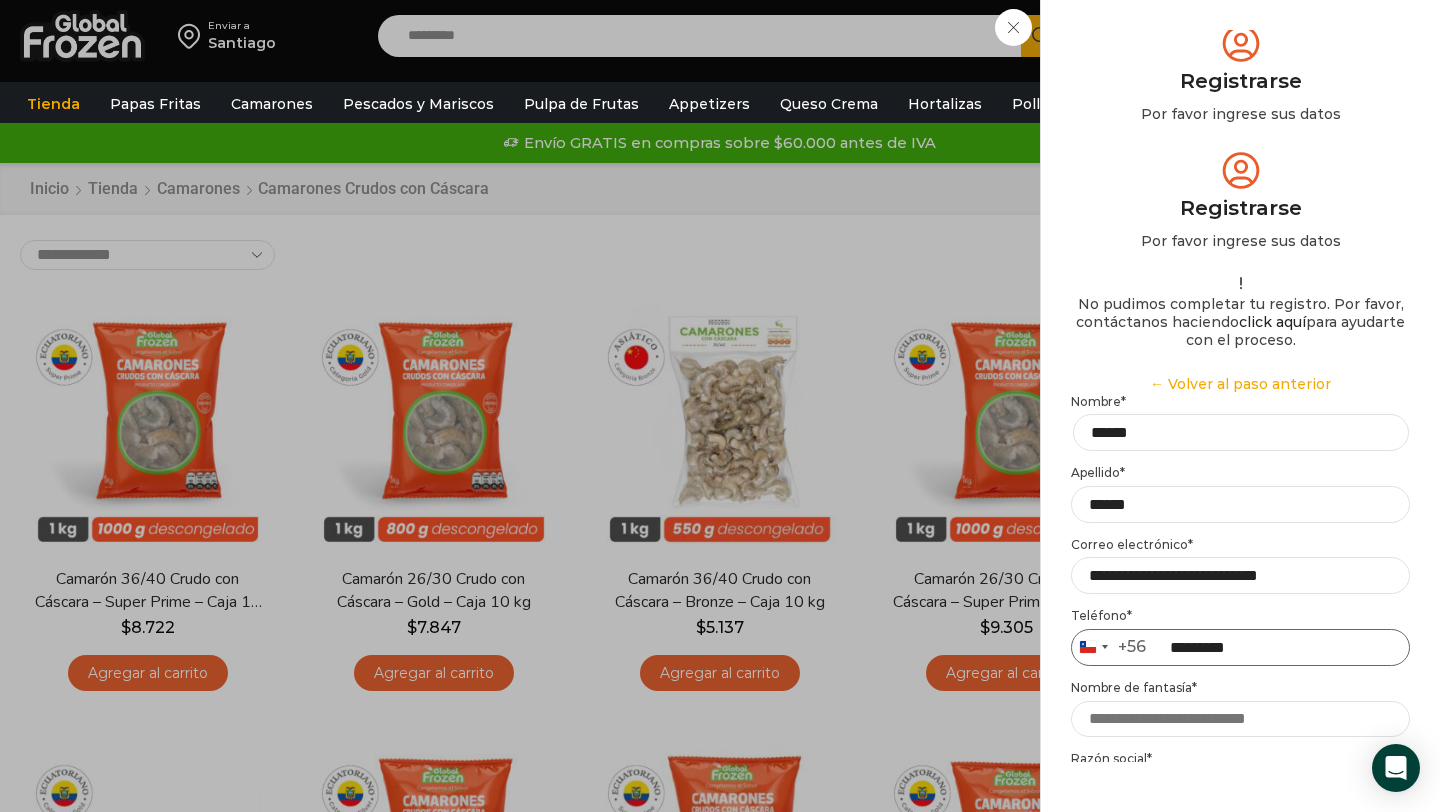 type on "*********" 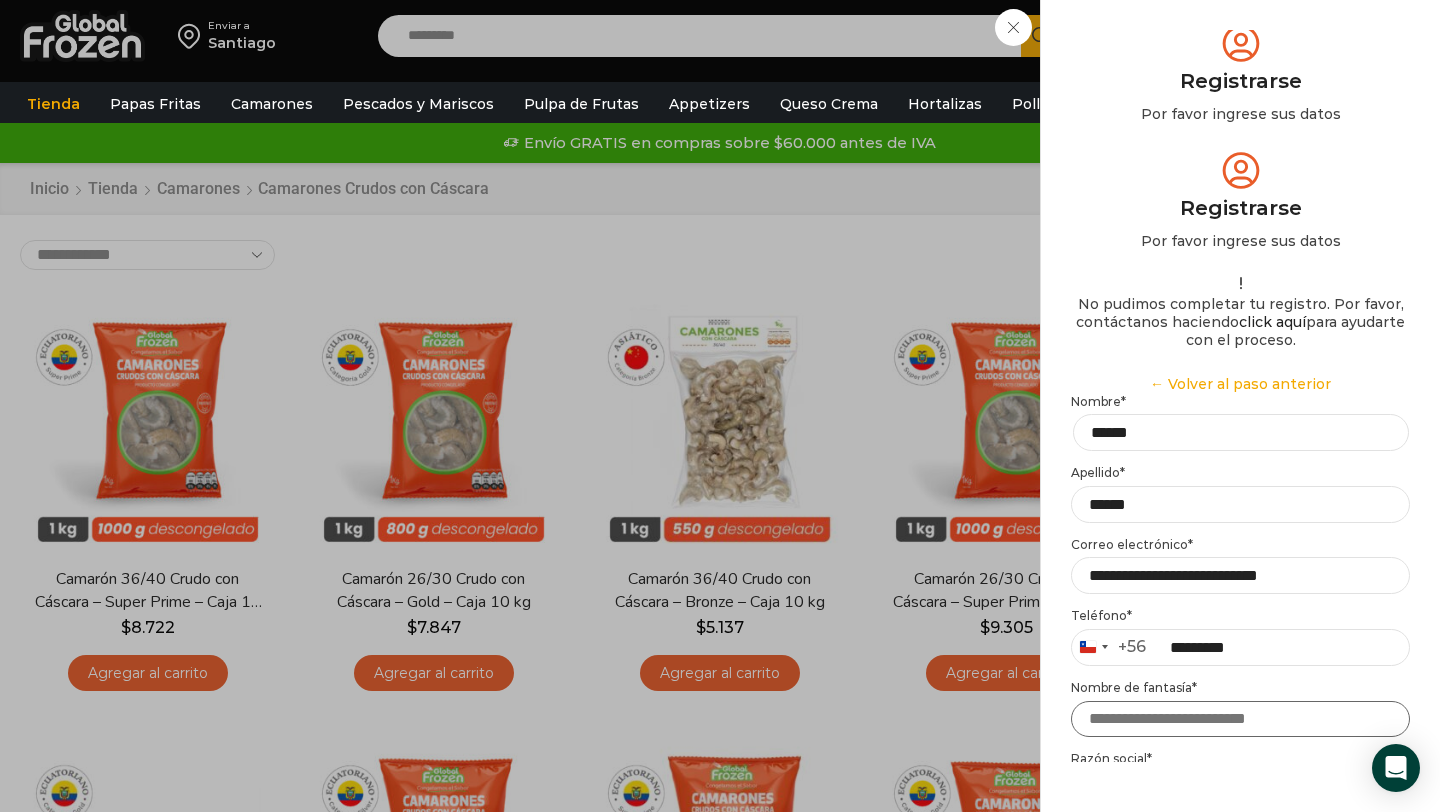 click on "Nombre de fantasía  *" at bounding box center [1240, 719] 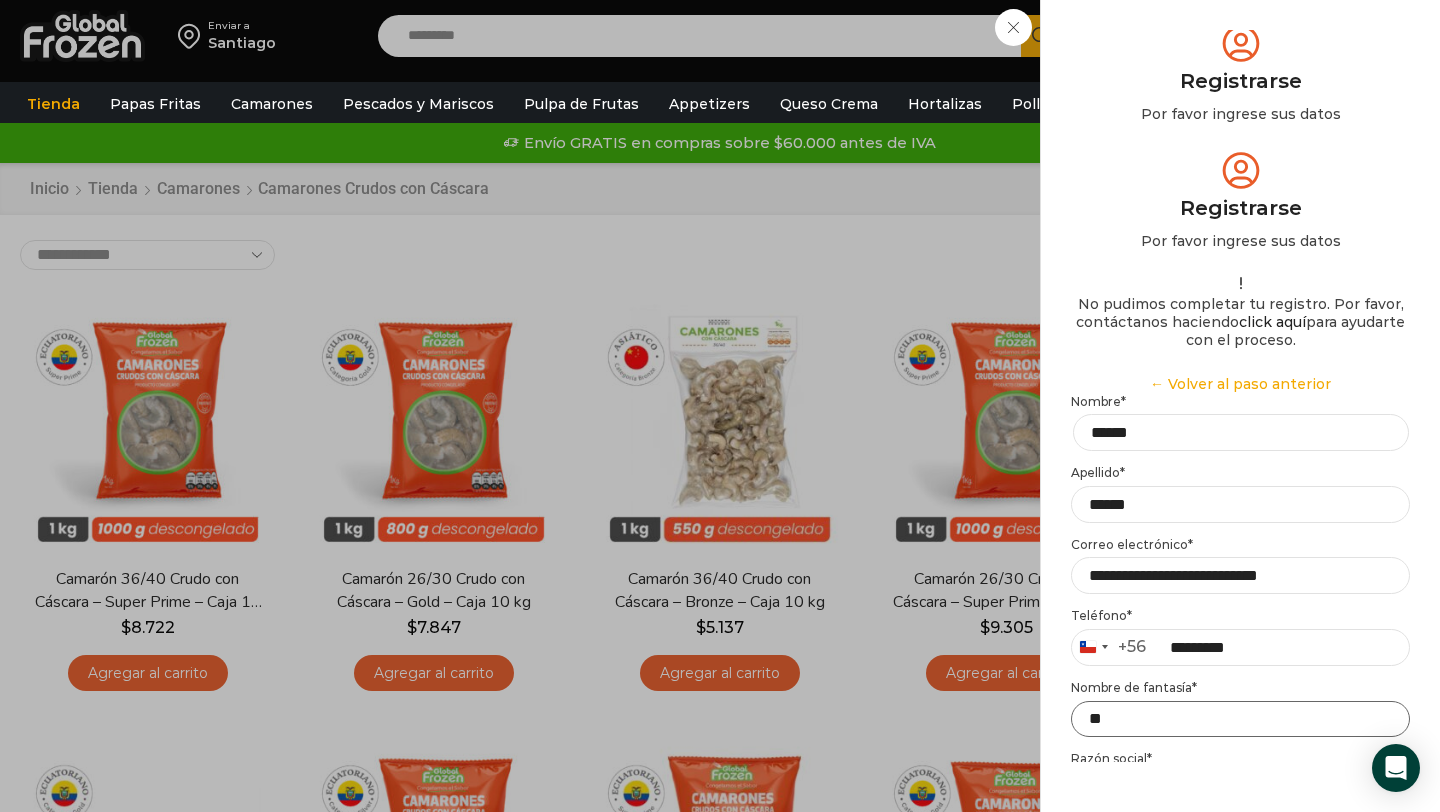 type on "*" 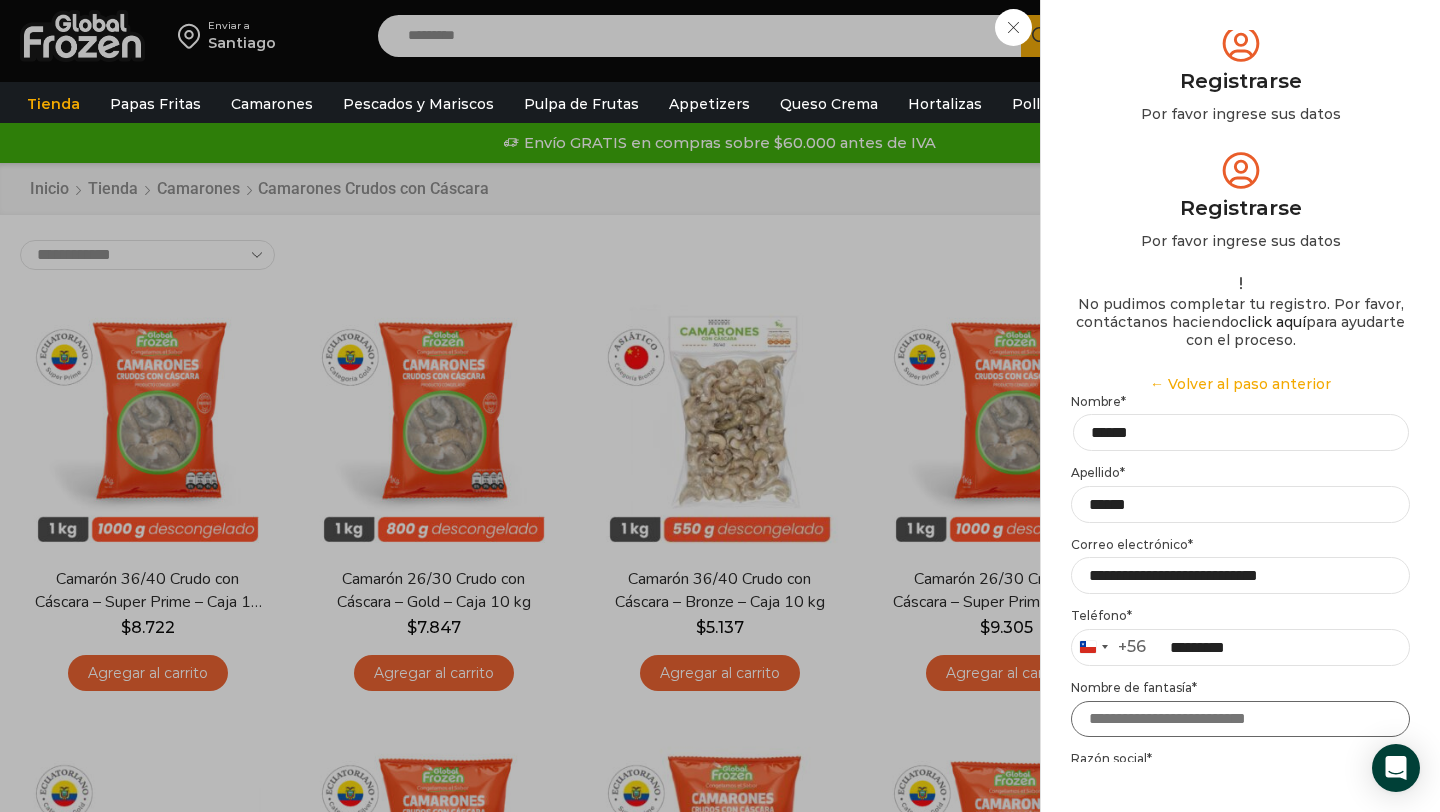 type on "*" 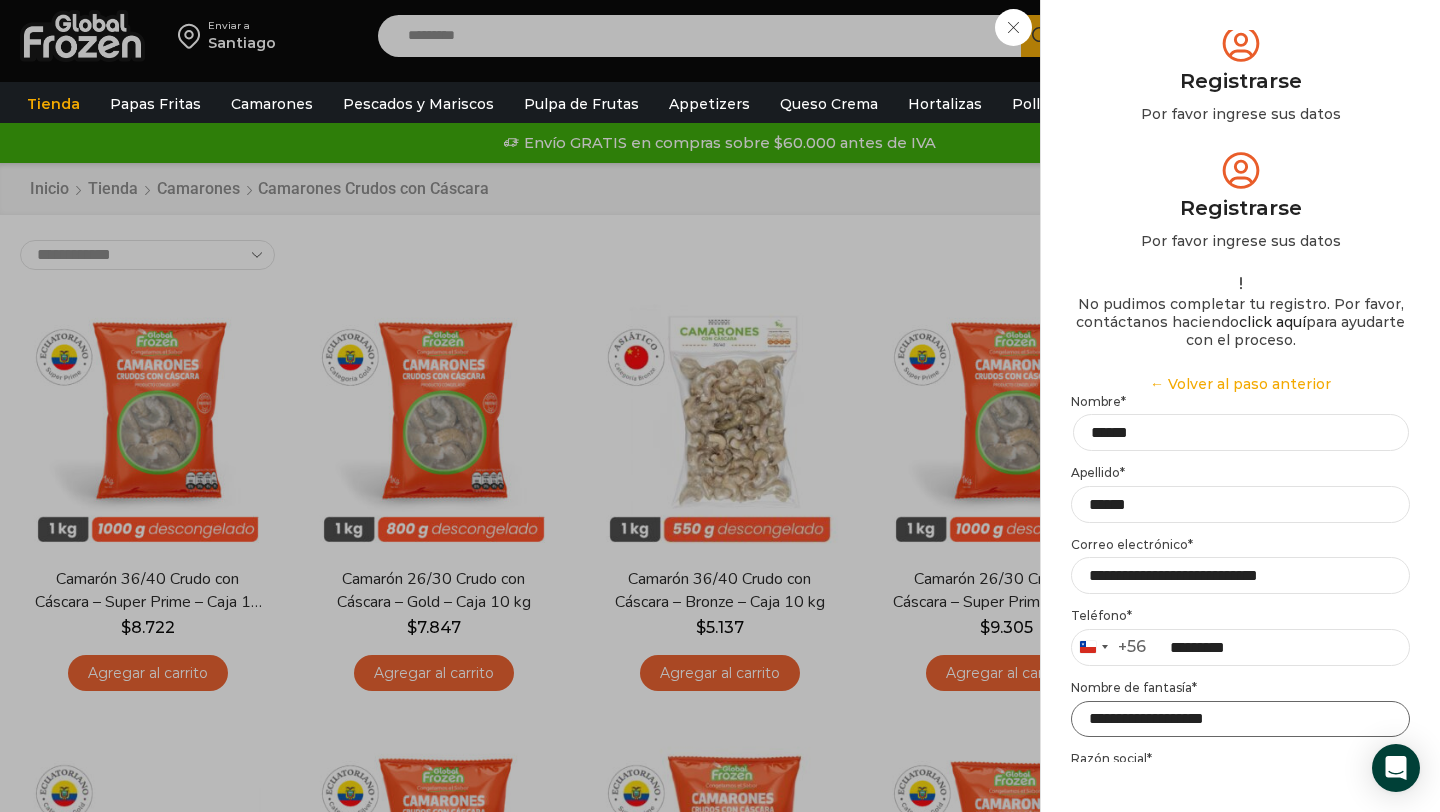 type on "**********" 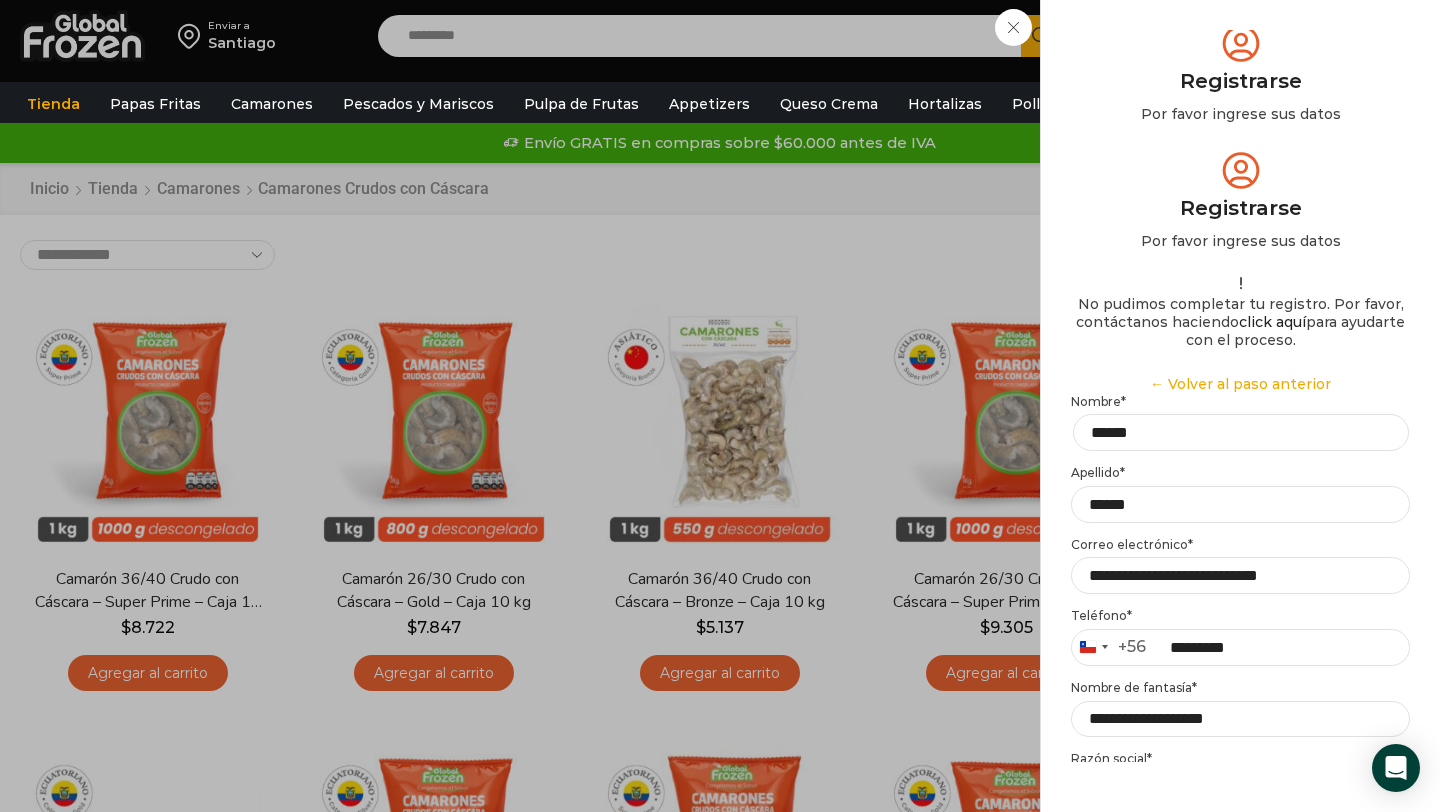 type on "**********" 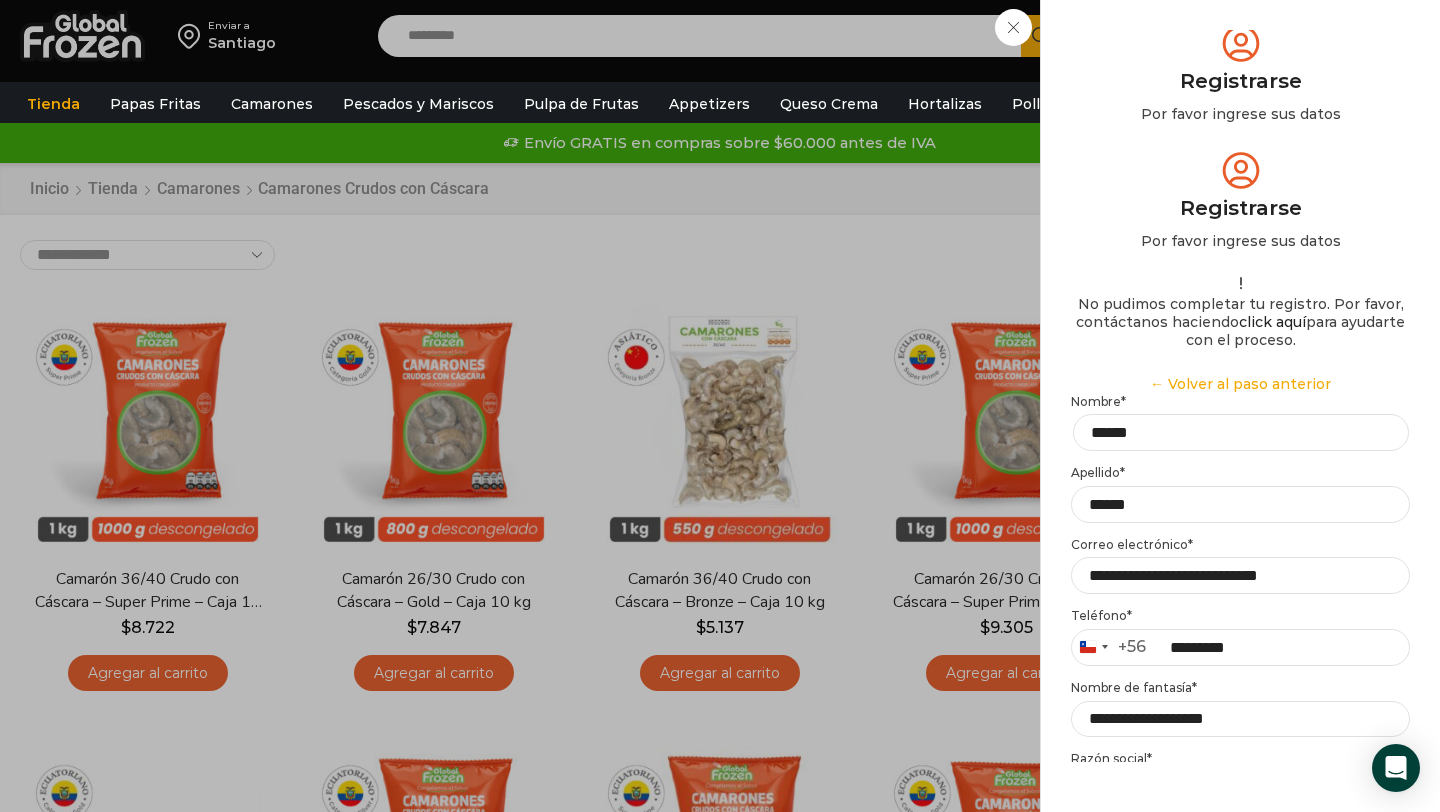 type on "*********" 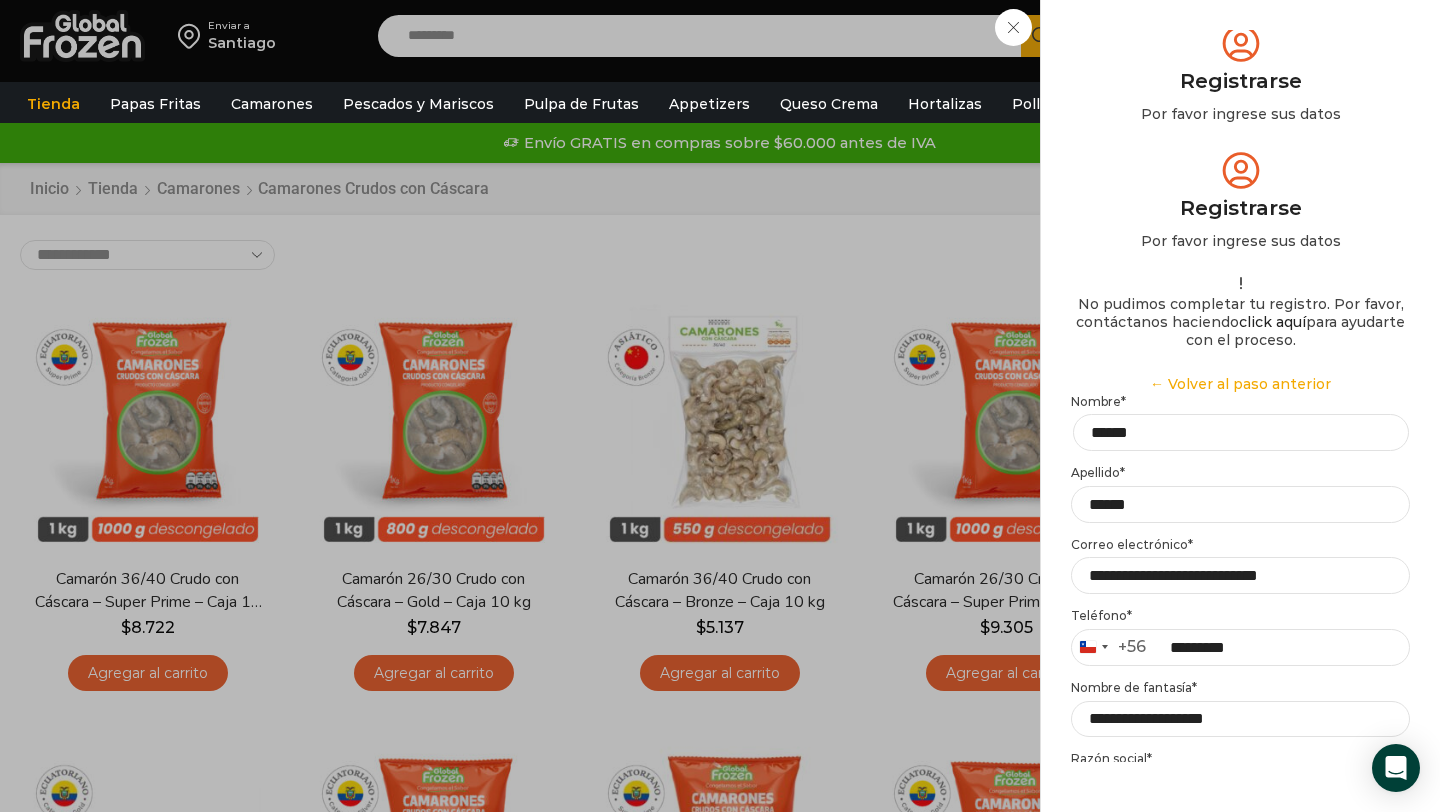 select on "******" 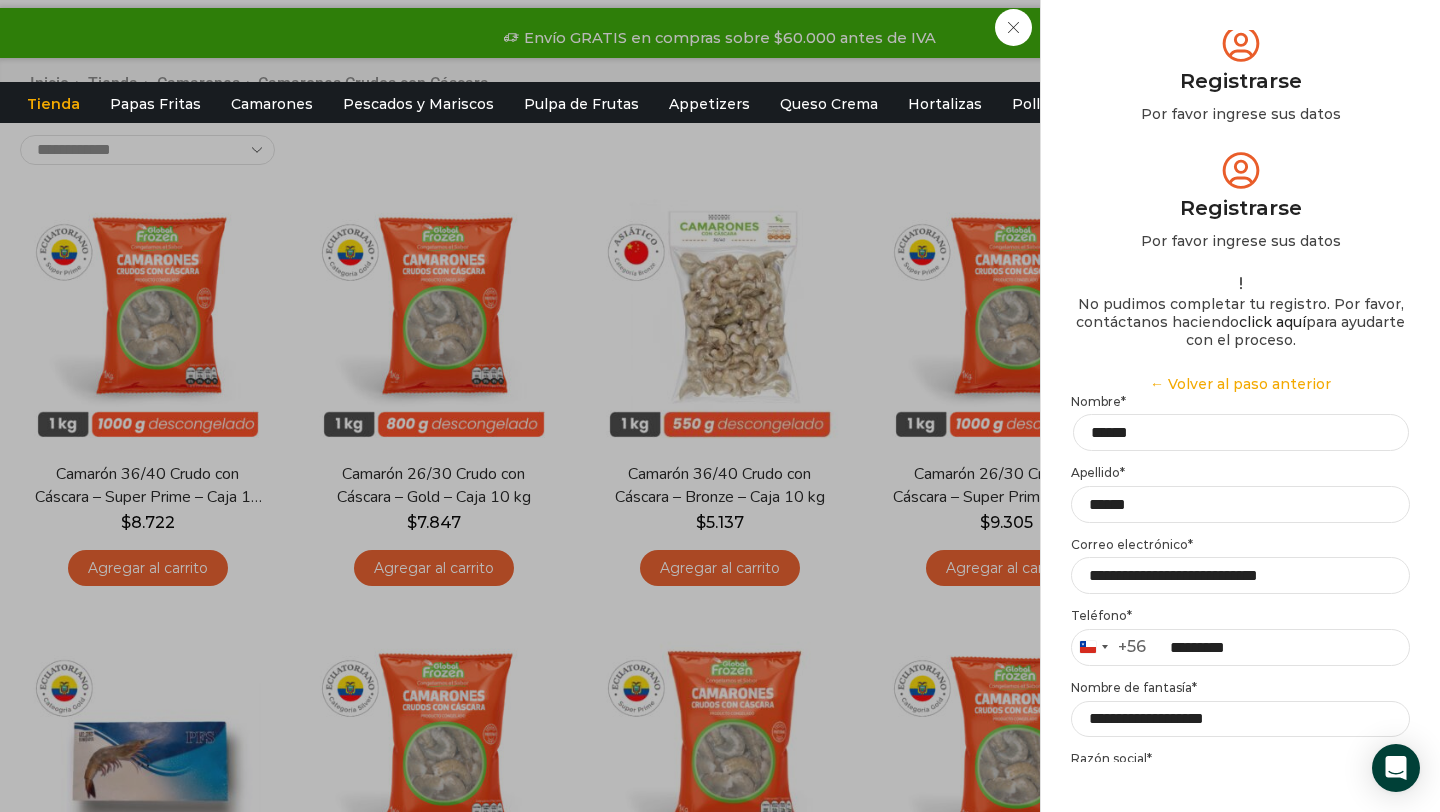 scroll, scrollTop: 109, scrollLeft: 0, axis: vertical 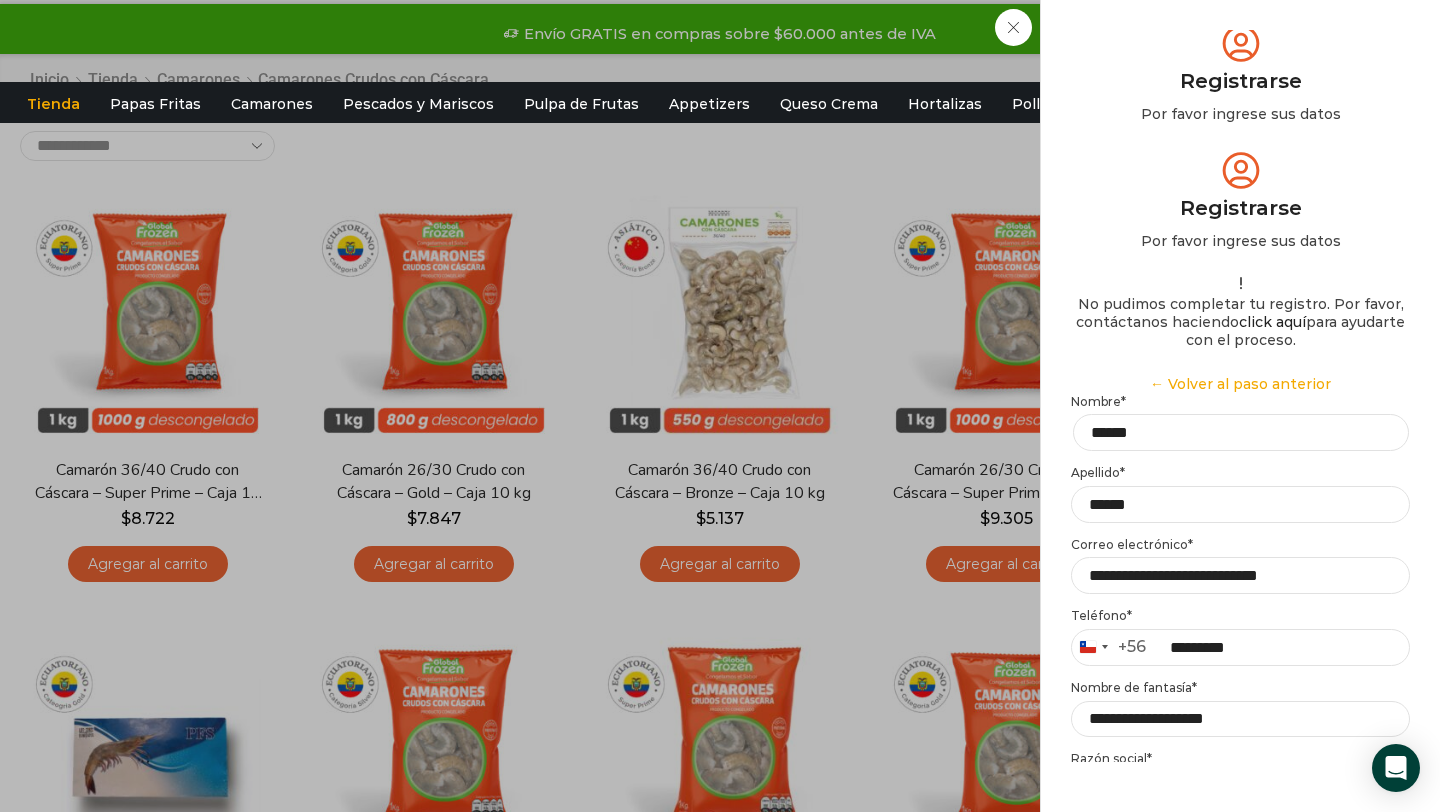 click on "Continuar" at bounding box center [1240, 989] 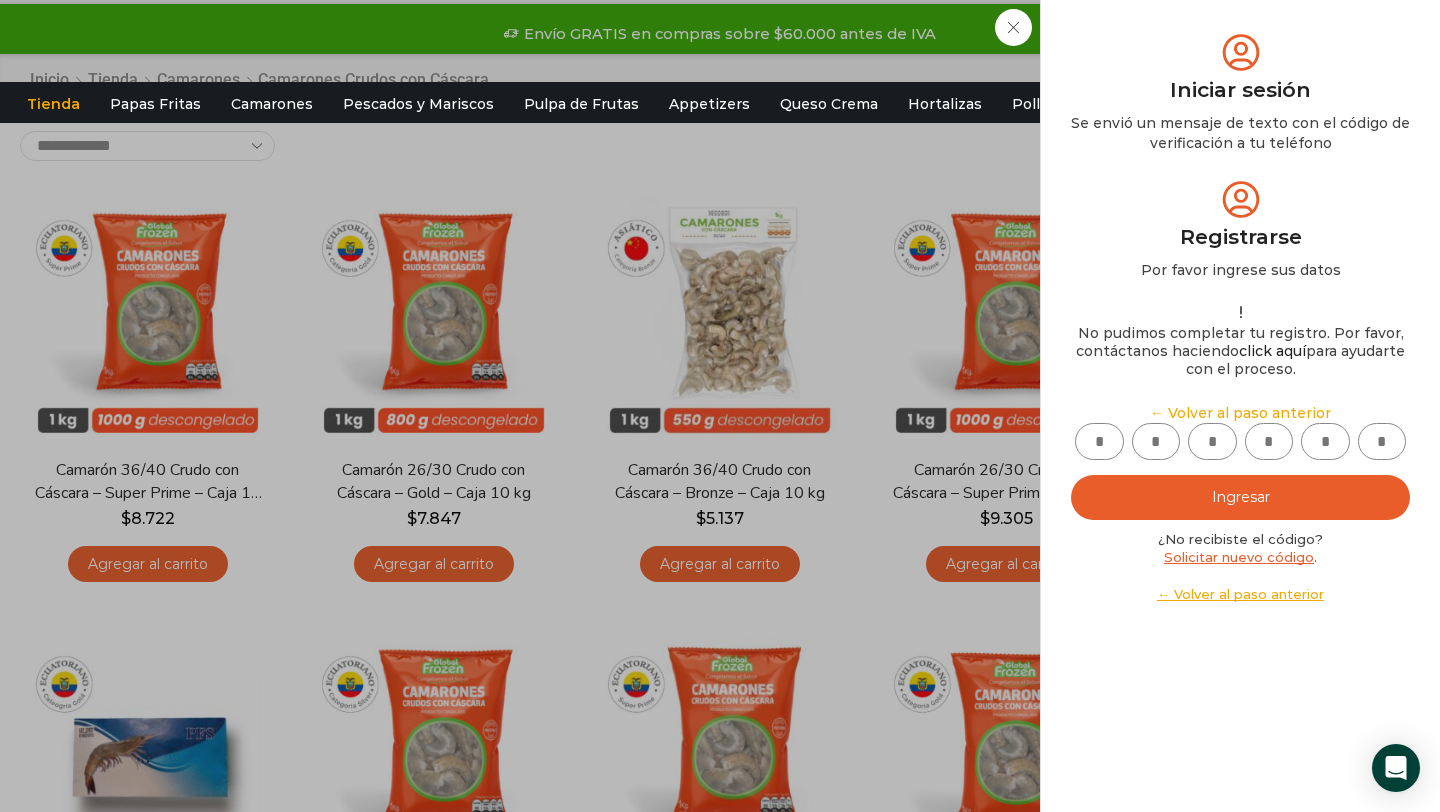 scroll, scrollTop: 0, scrollLeft: 0, axis: both 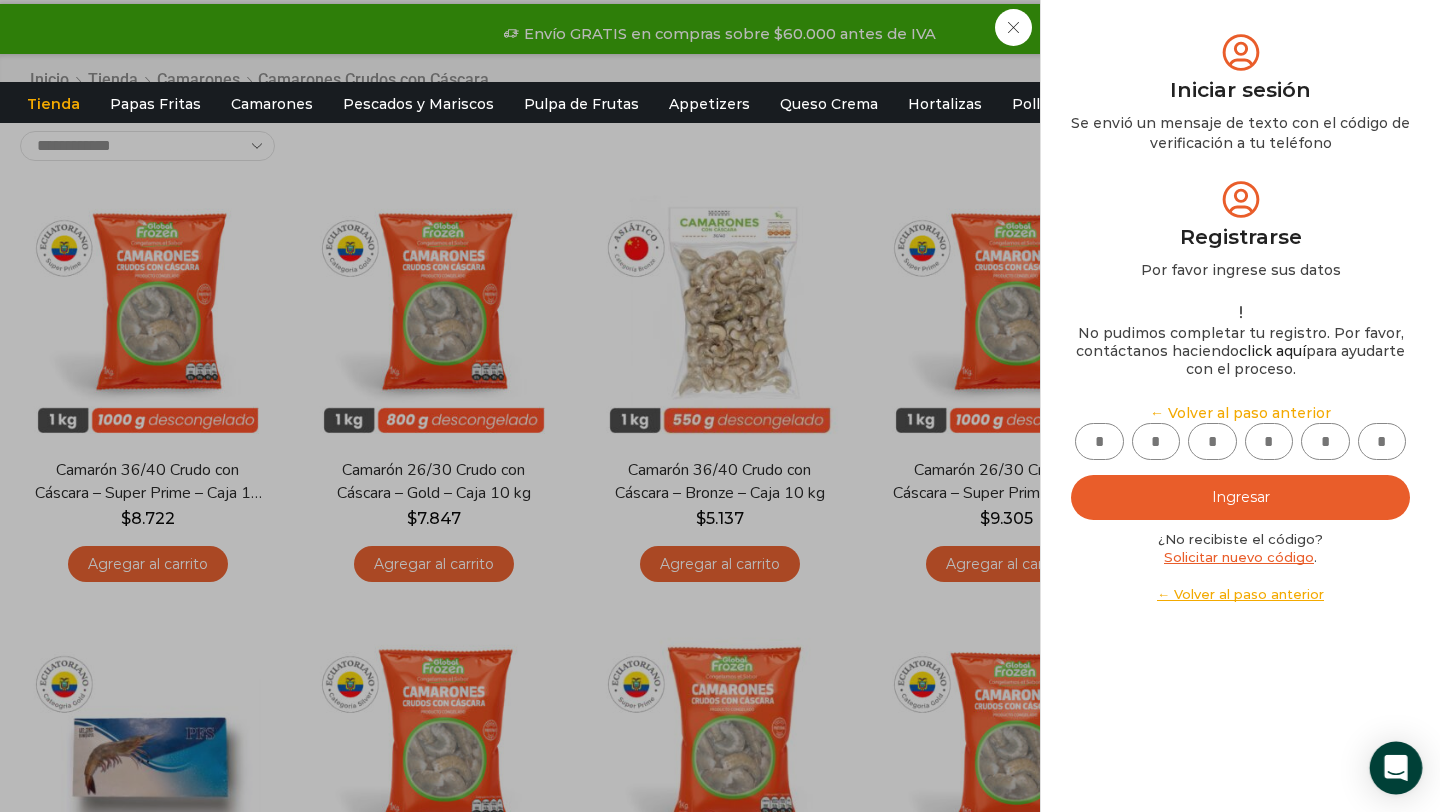 click at bounding box center (1396, 768) 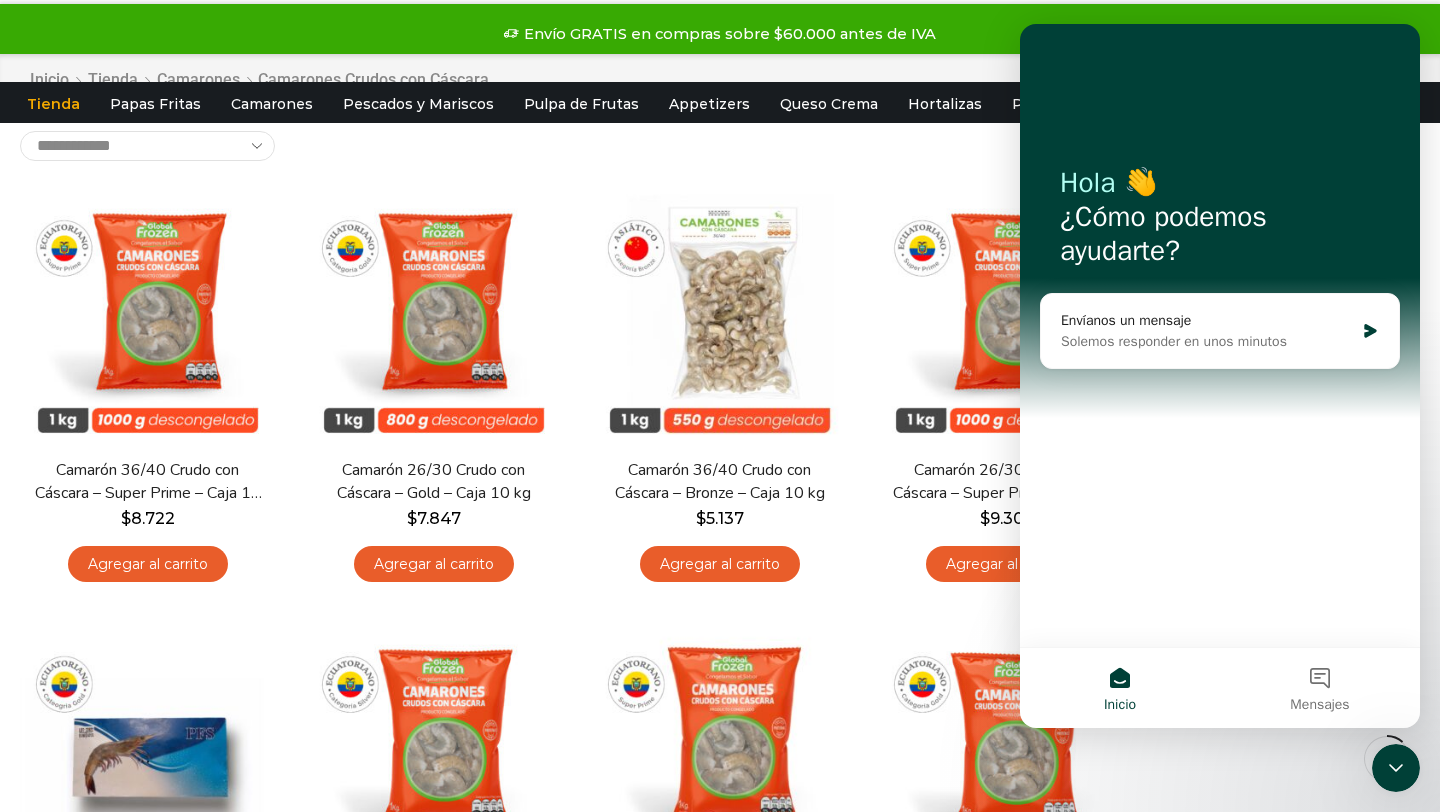 scroll, scrollTop: 0, scrollLeft: 0, axis: both 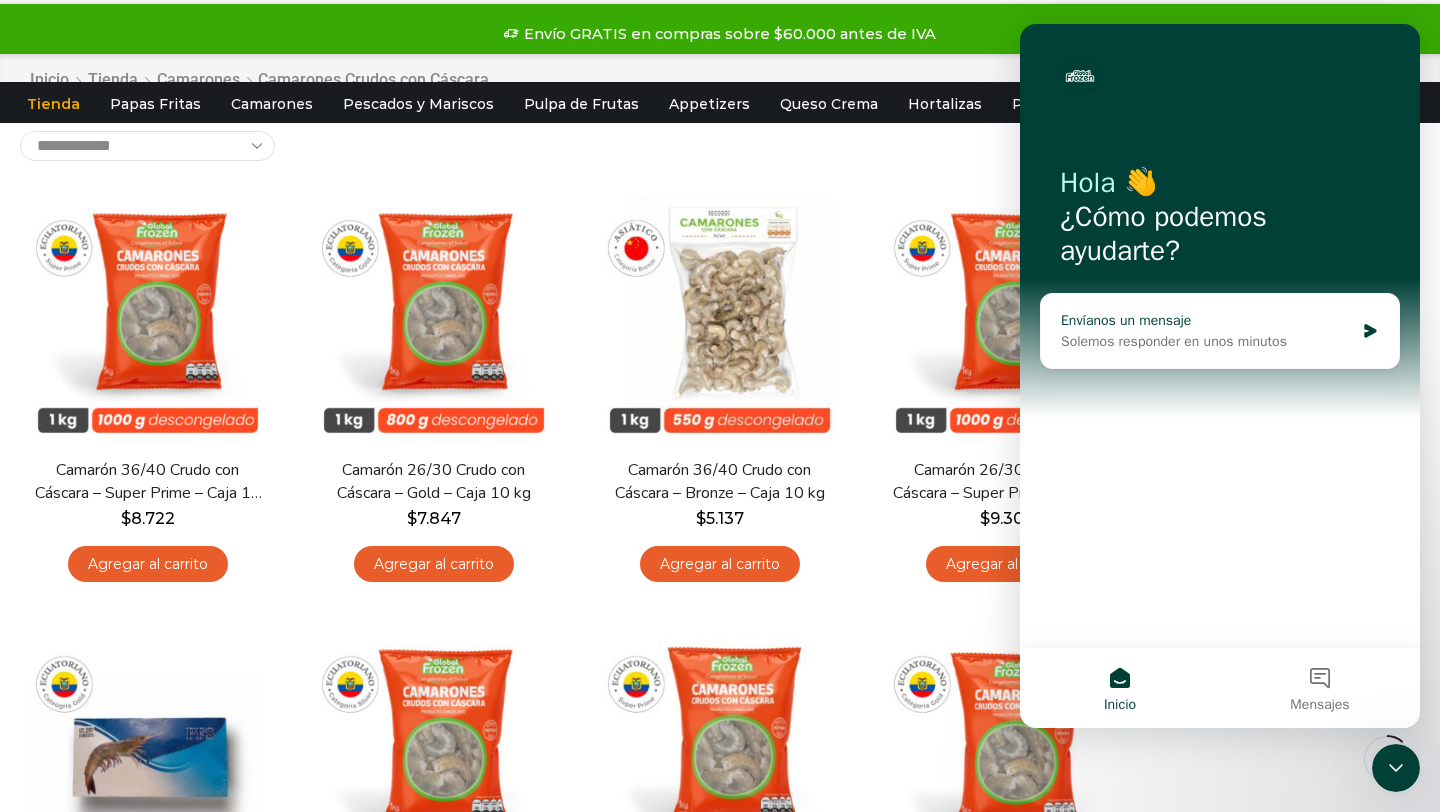 click on "Envíanos un mensaje" at bounding box center [1207, 320] 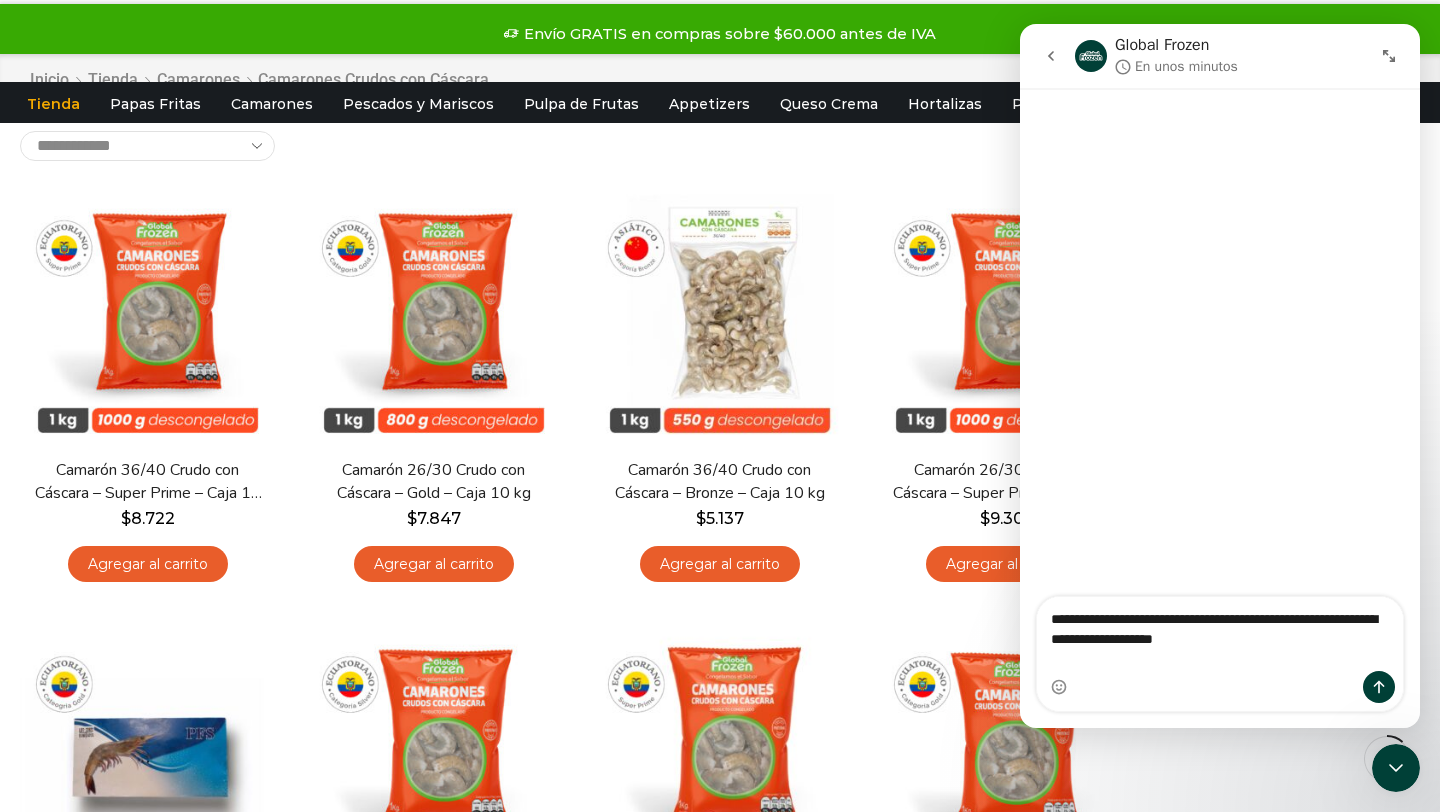 type on "**********" 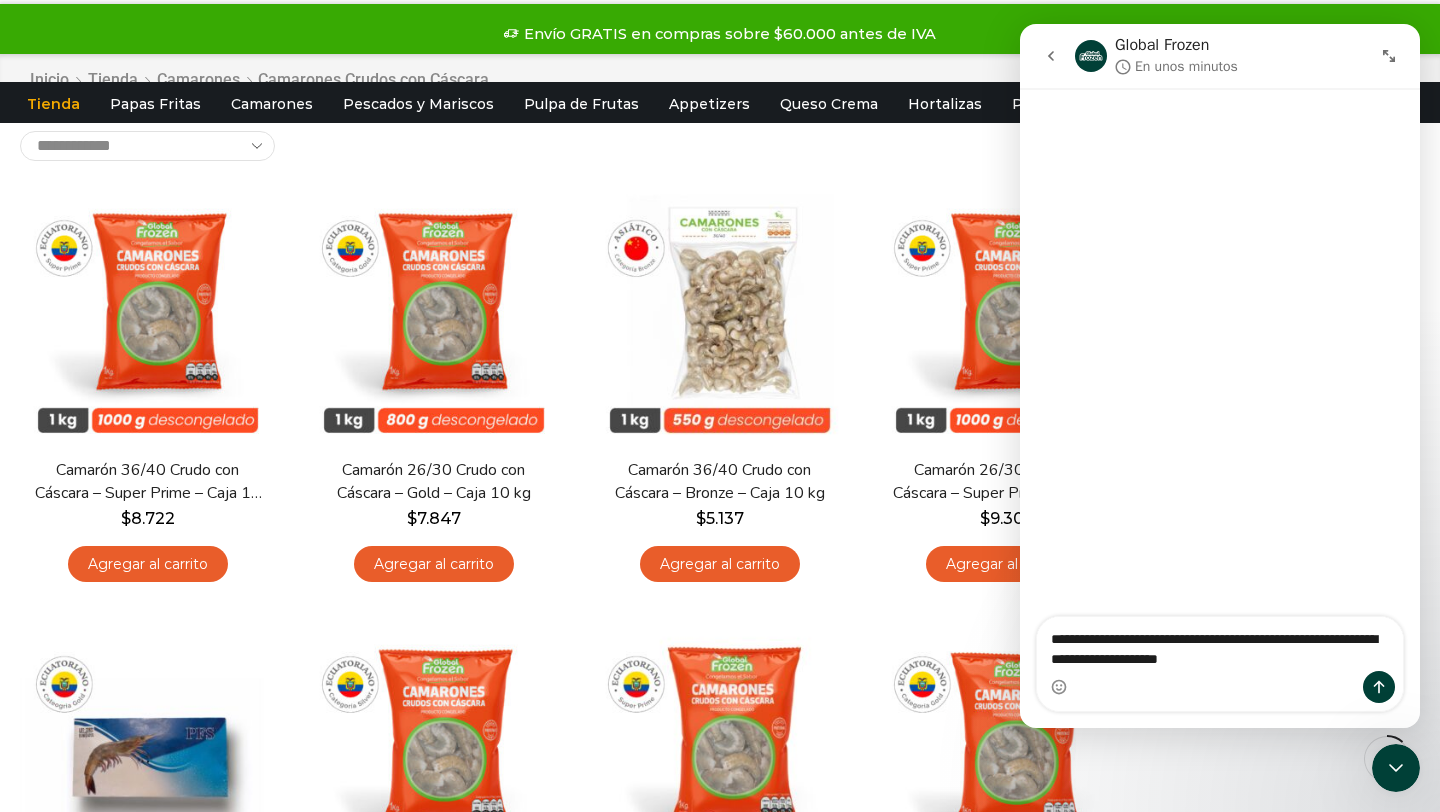 type 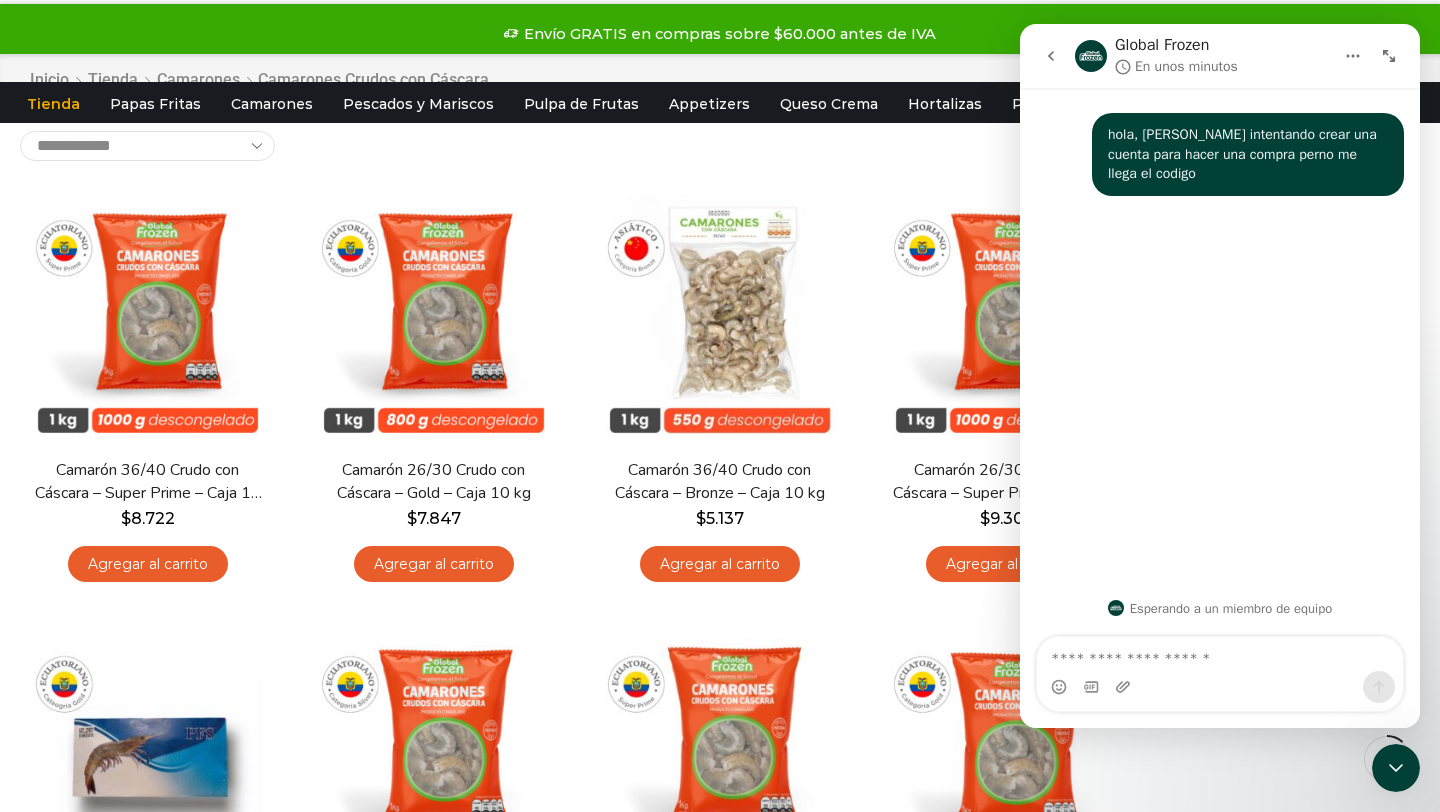 click on "**********" at bounding box center (720, 146) 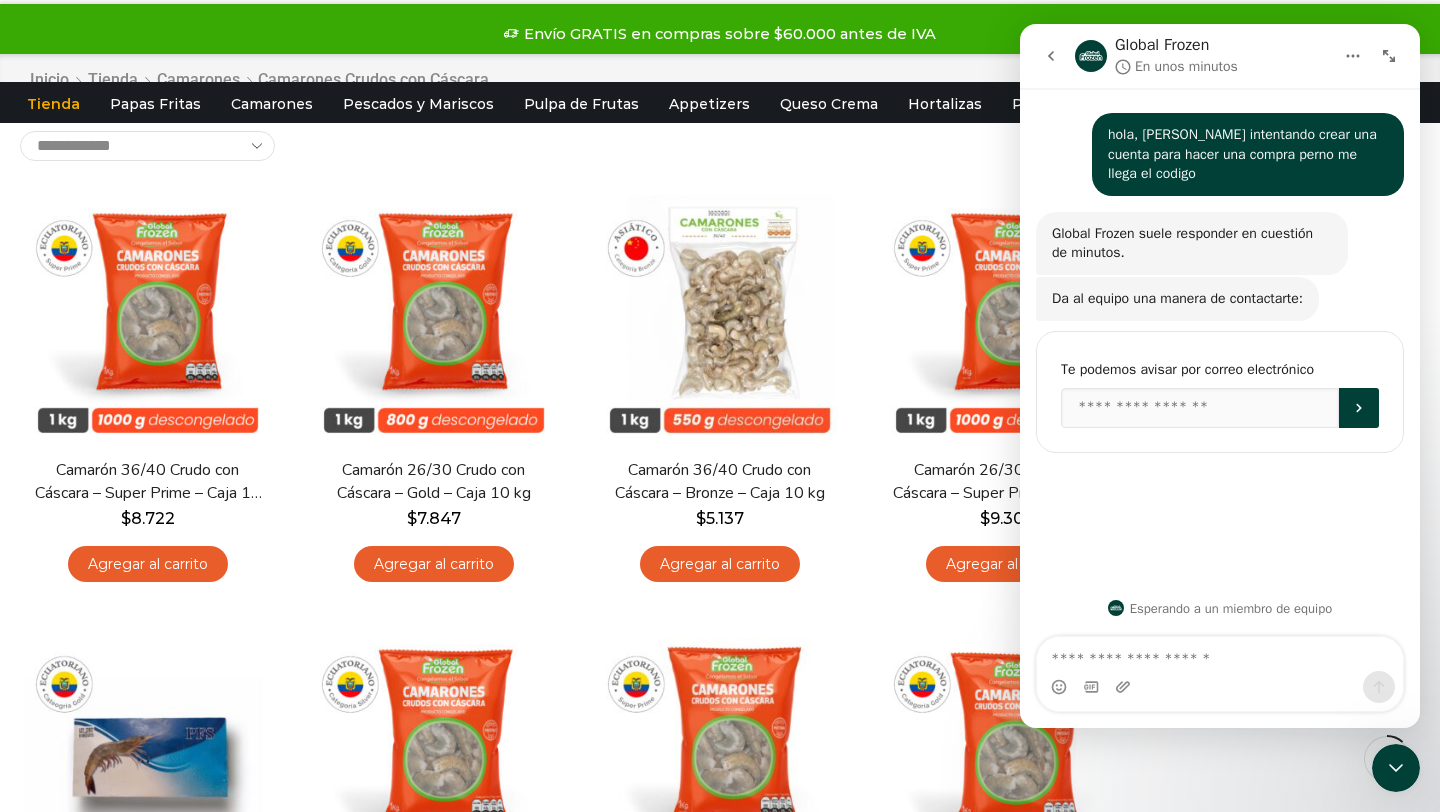 click 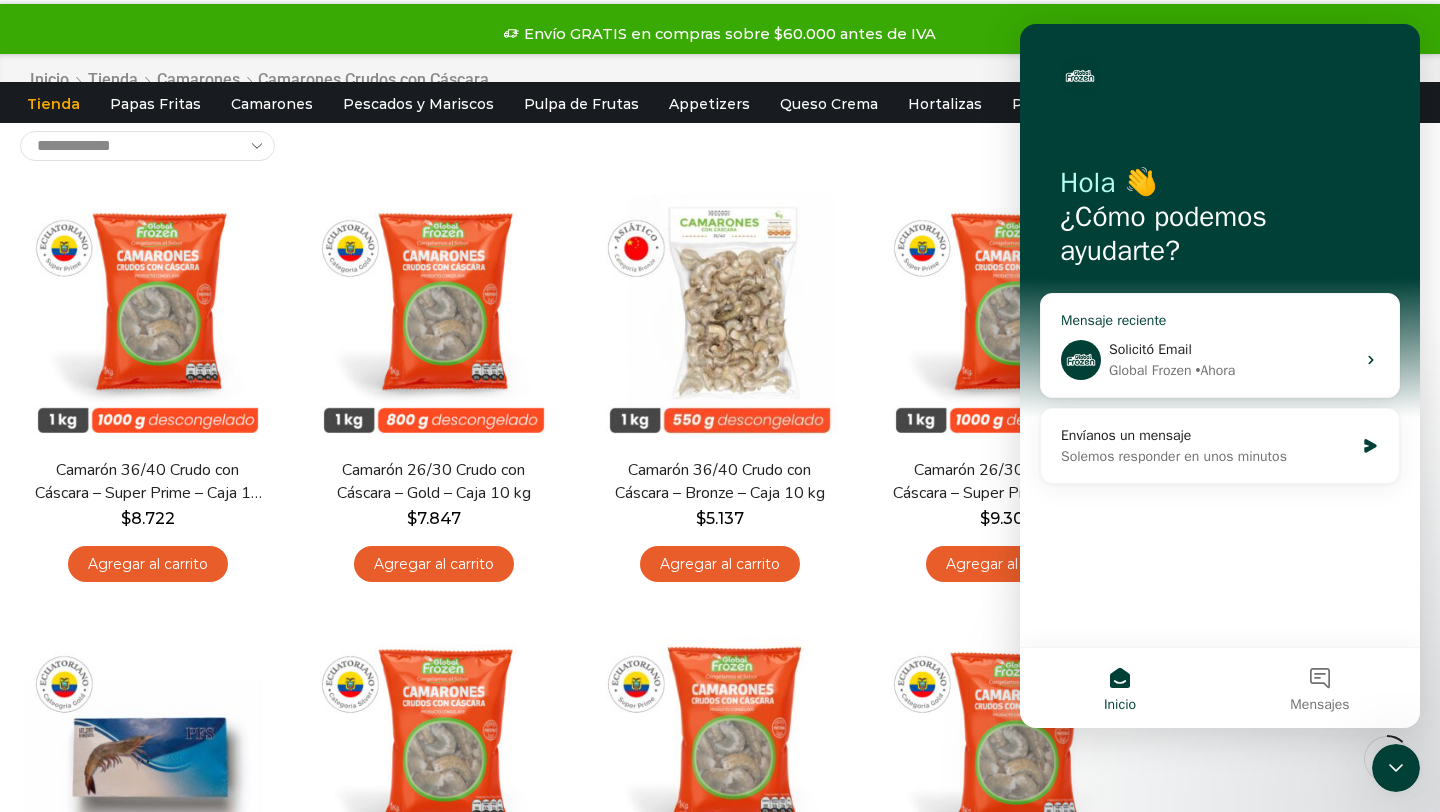 click on "Solicitó Email Global Frozen •  Ahora" at bounding box center (1220, 360) 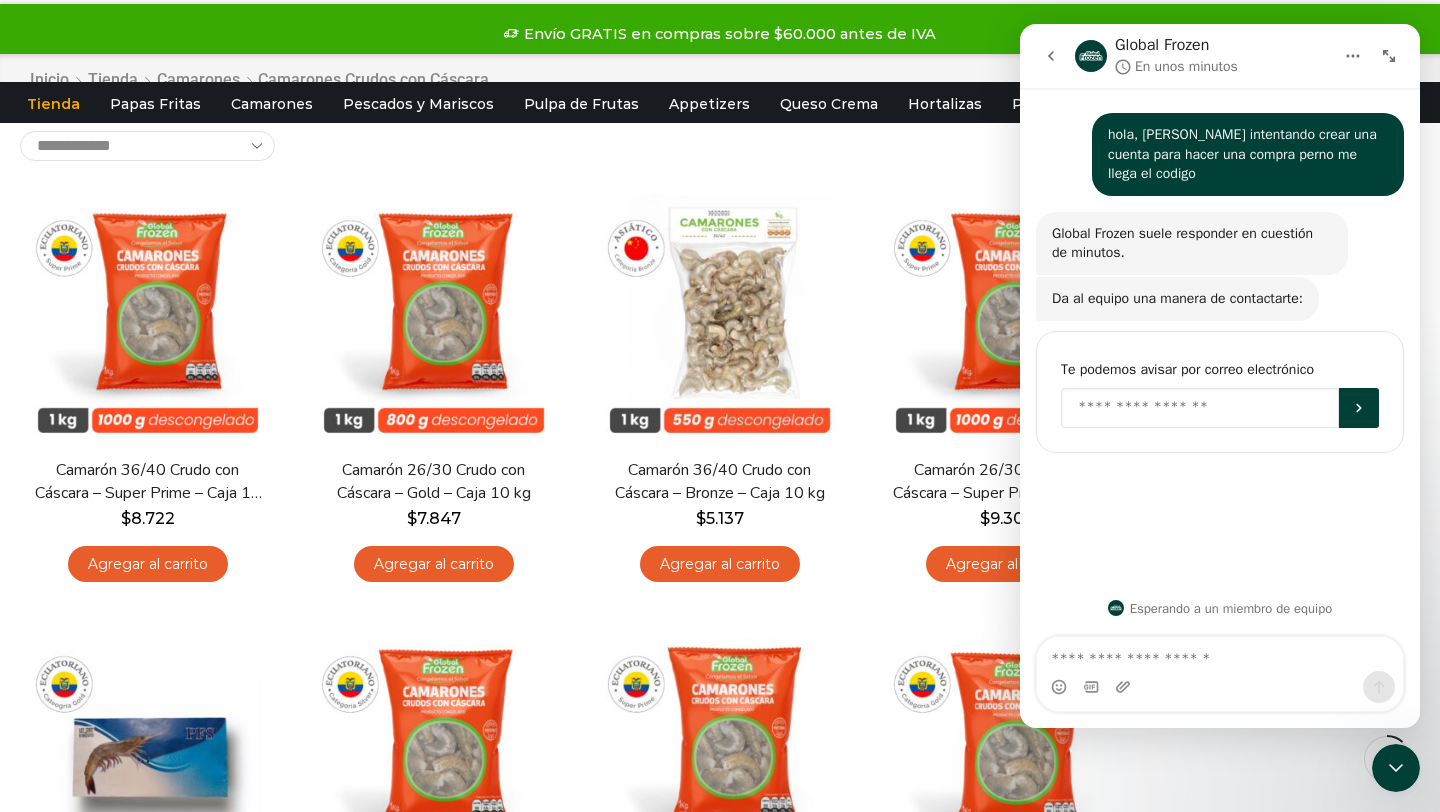click at bounding box center (1200, 408) 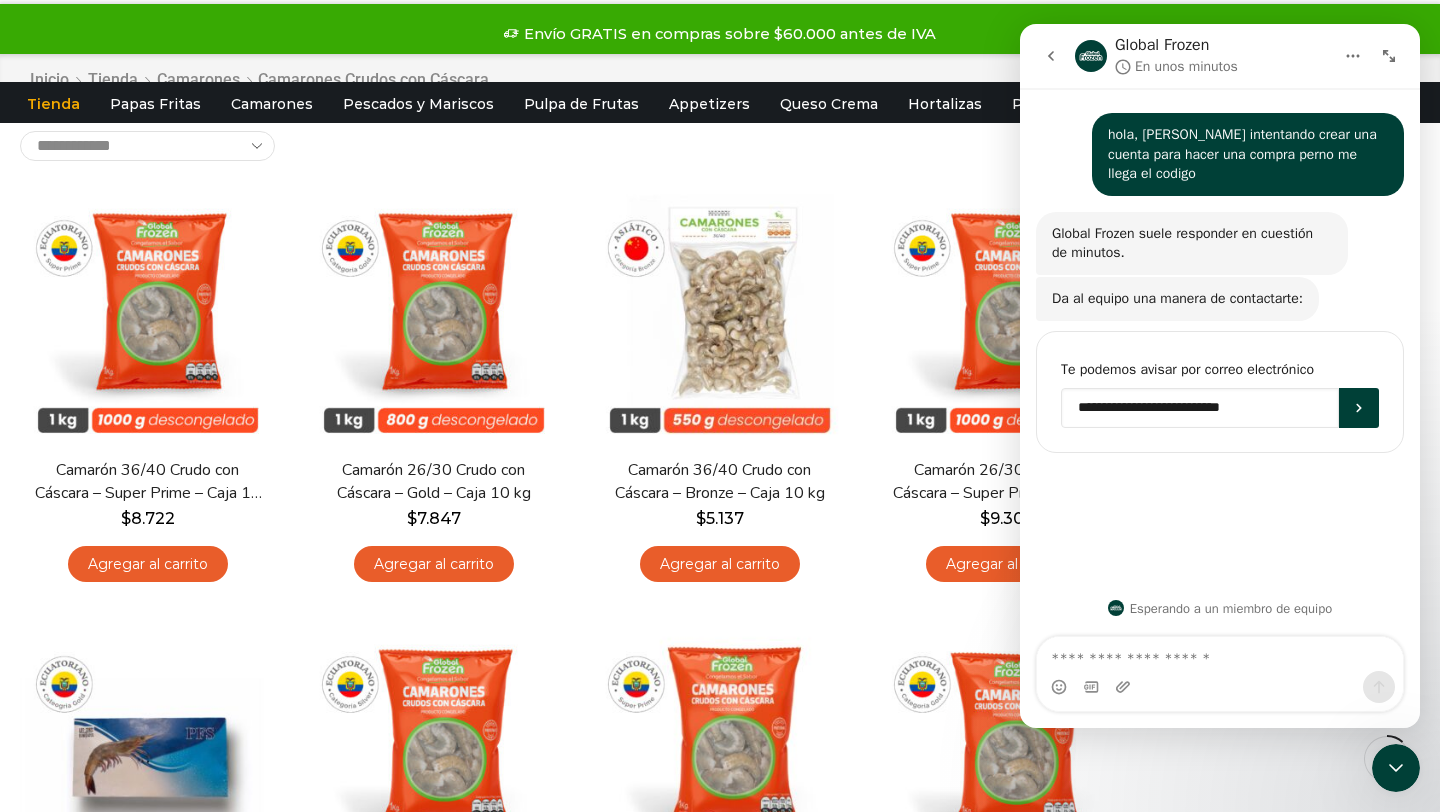 type on "**********" 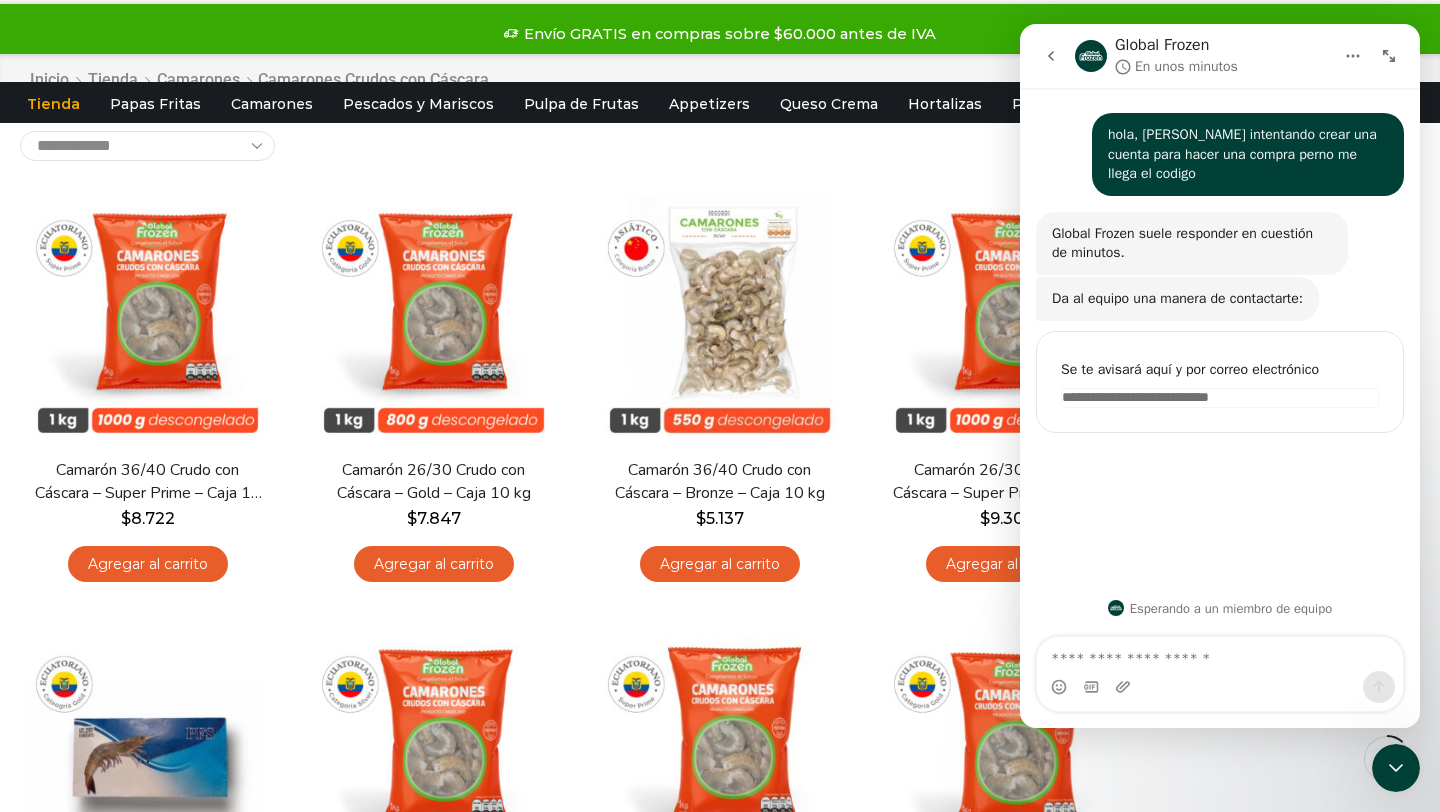 click at bounding box center [1353, 56] 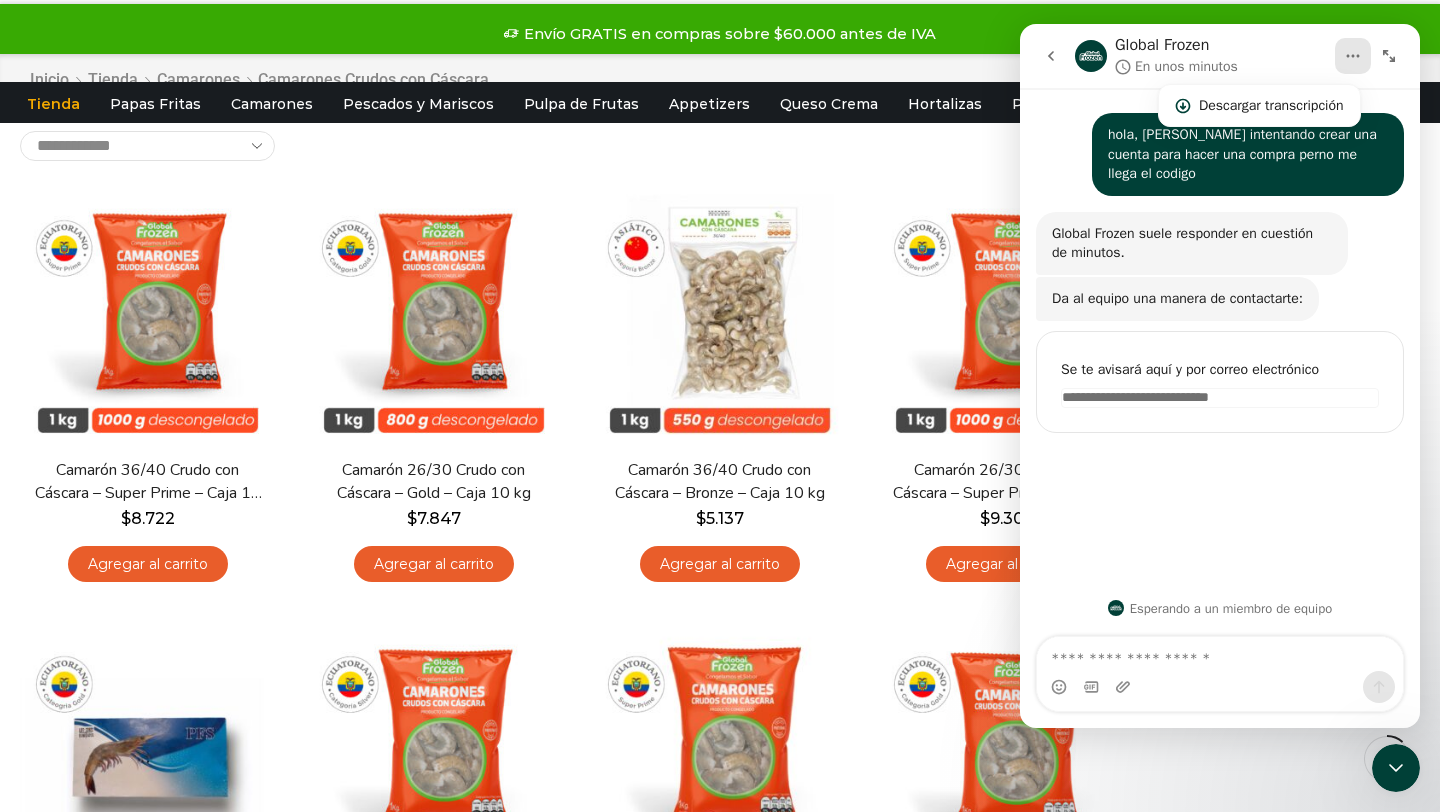 click 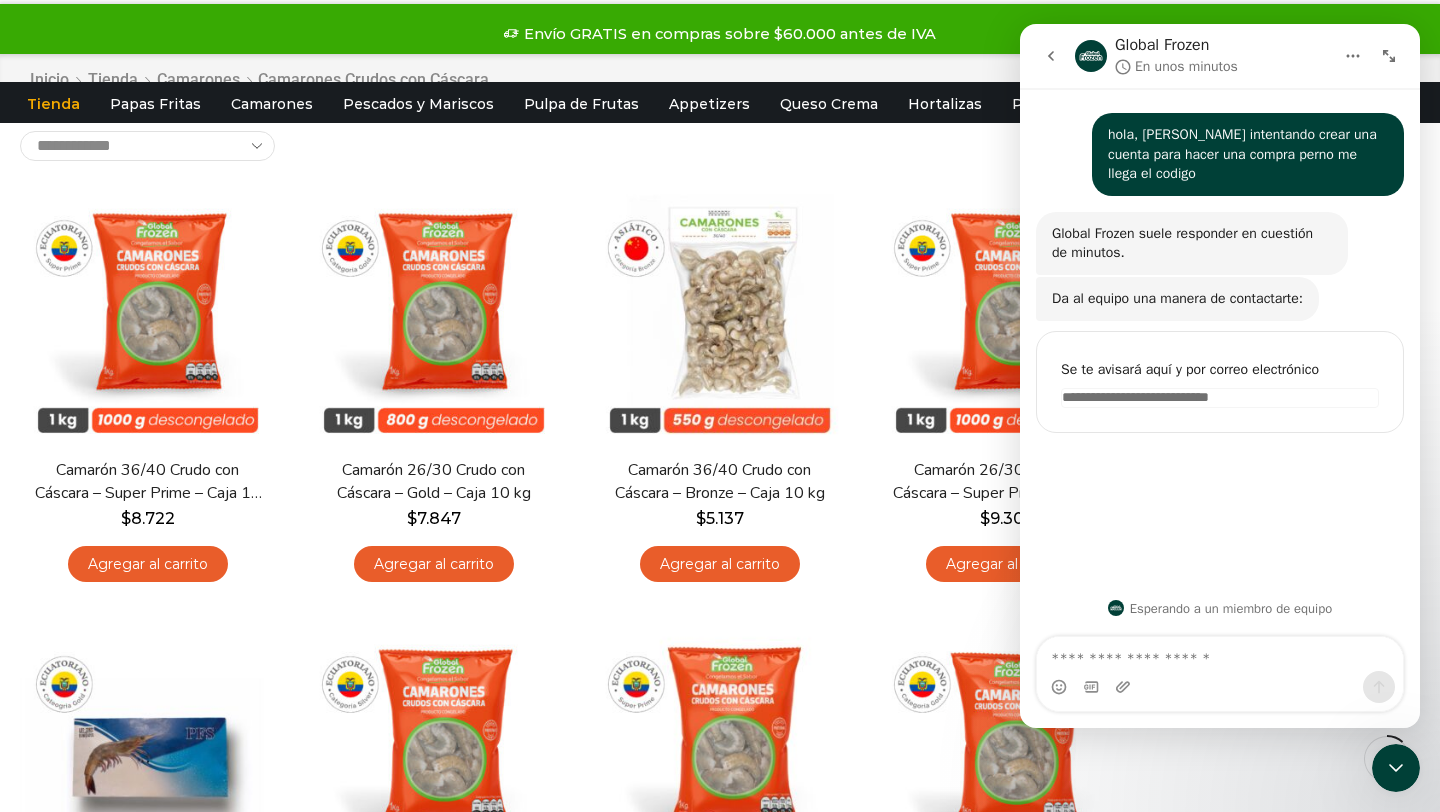 click 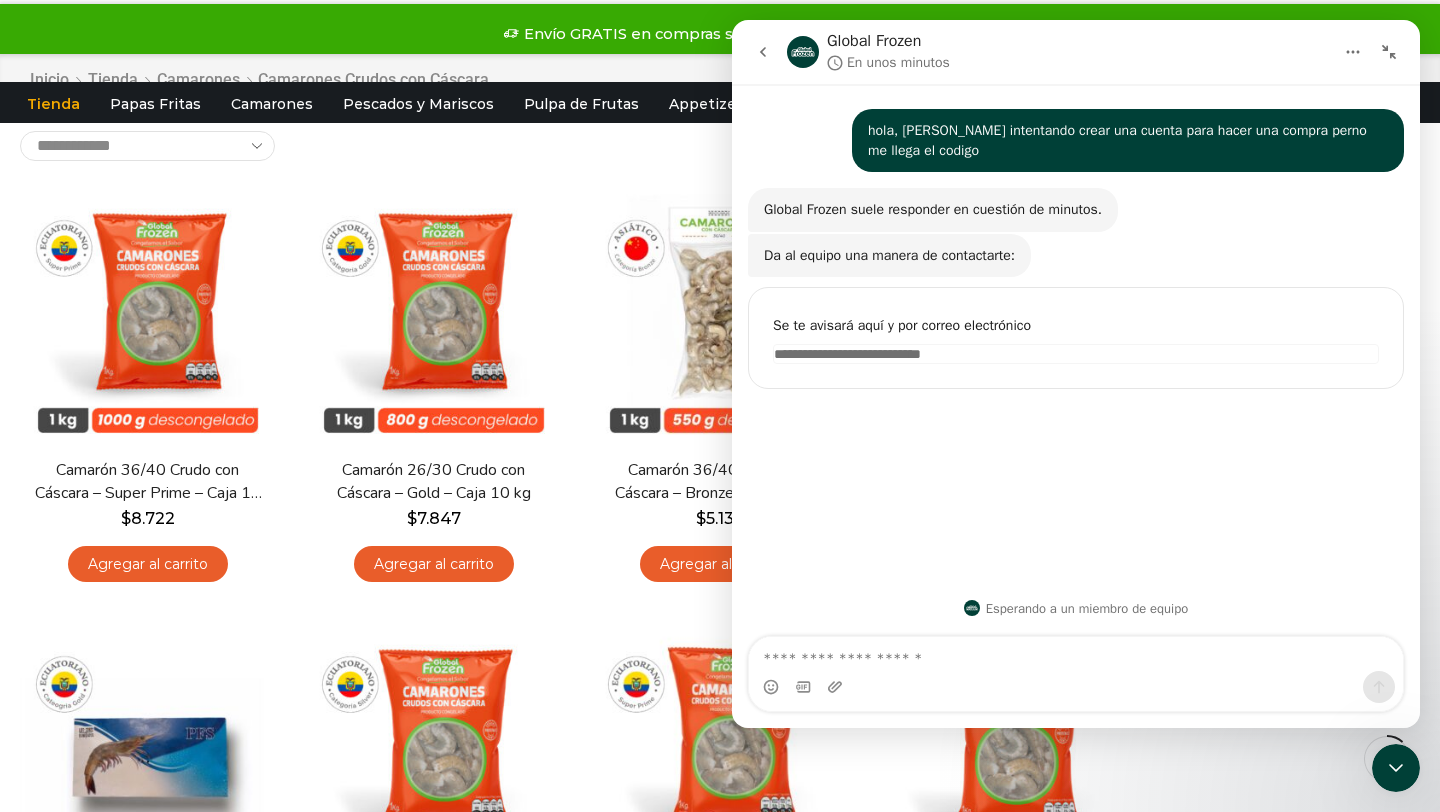 drag, startPoint x: 1105, startPoint y: 51, endPoint x: 1393, endPoint y: 55, distance: 288.02777 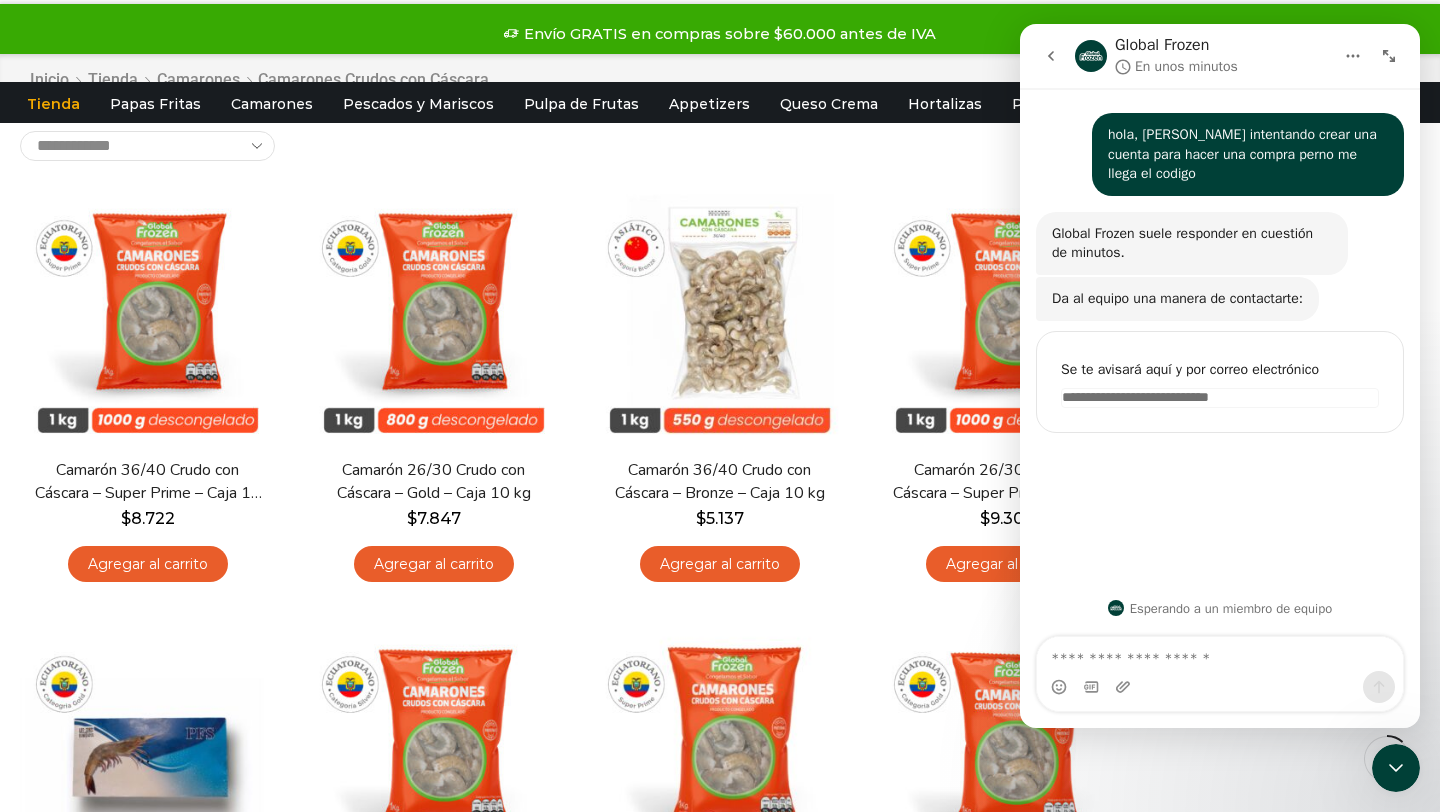 click at bounding box center [1396, 768] 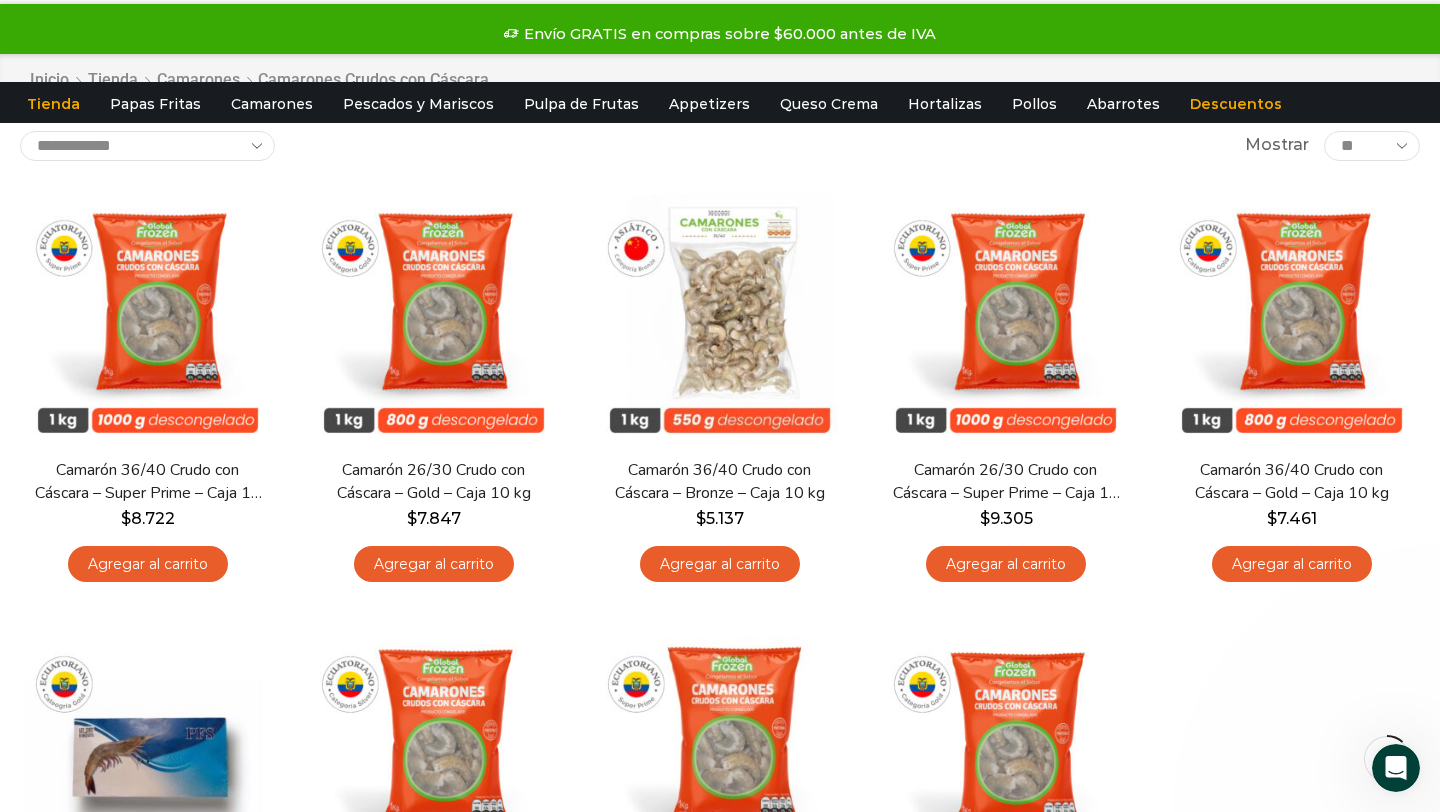 scroll, scrollTop: 0, scrollLeft: 0, axis: both 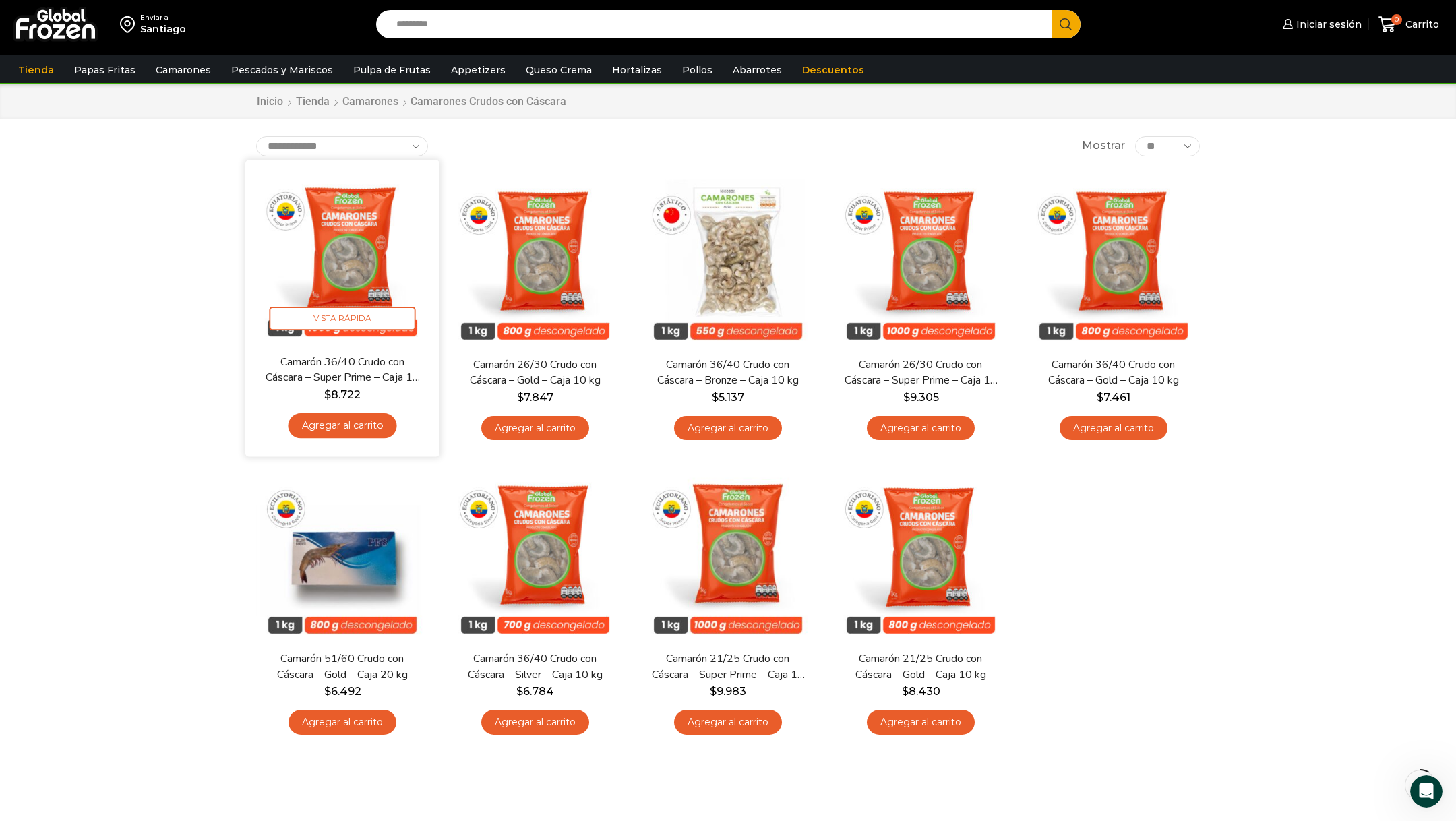 click on "Agregar al carrito" at bounding box center [342, 425] 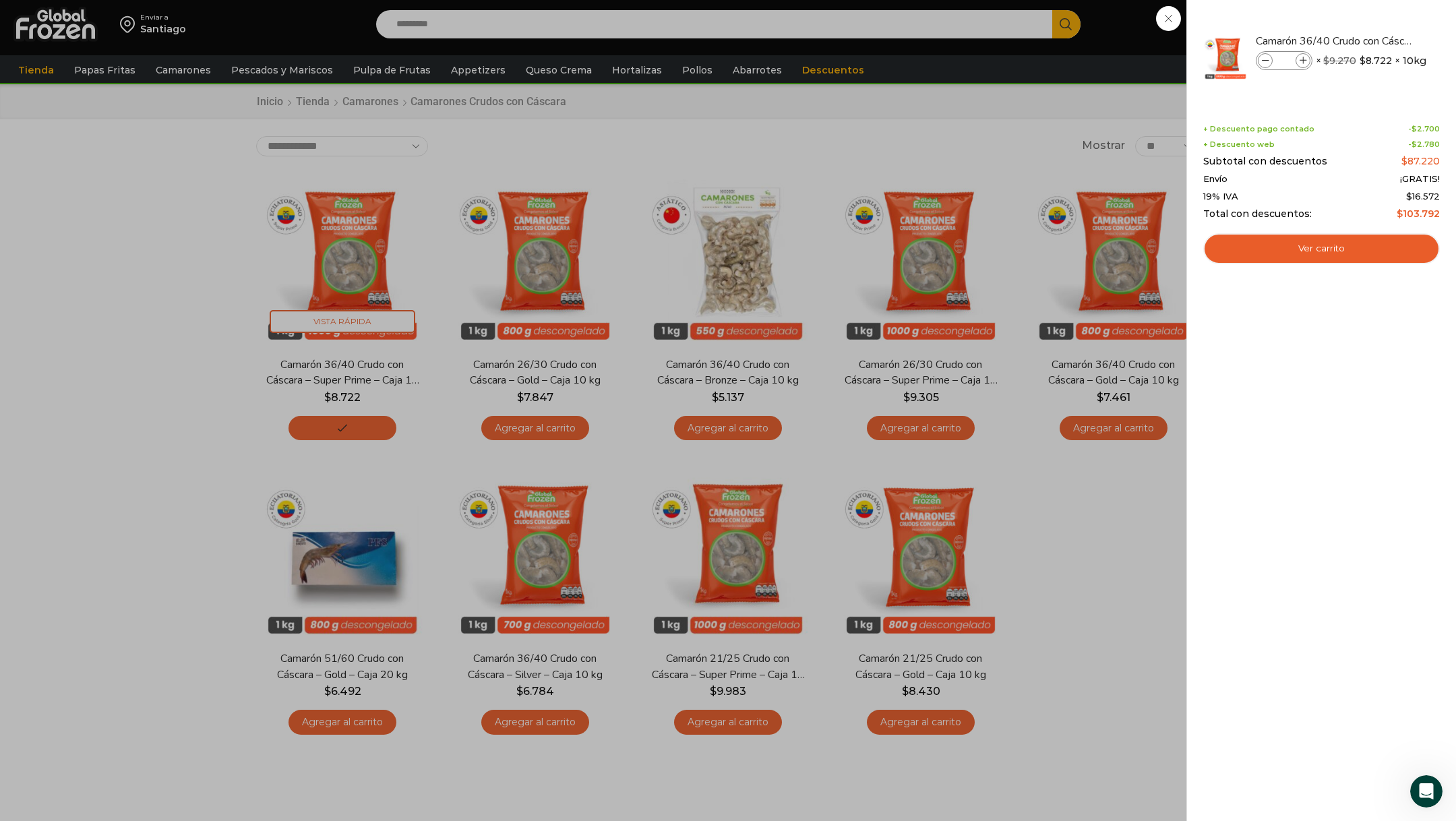 click on "1
Carrito
1
1
Shopping Cart
*" at bounding box center [1409, 24] 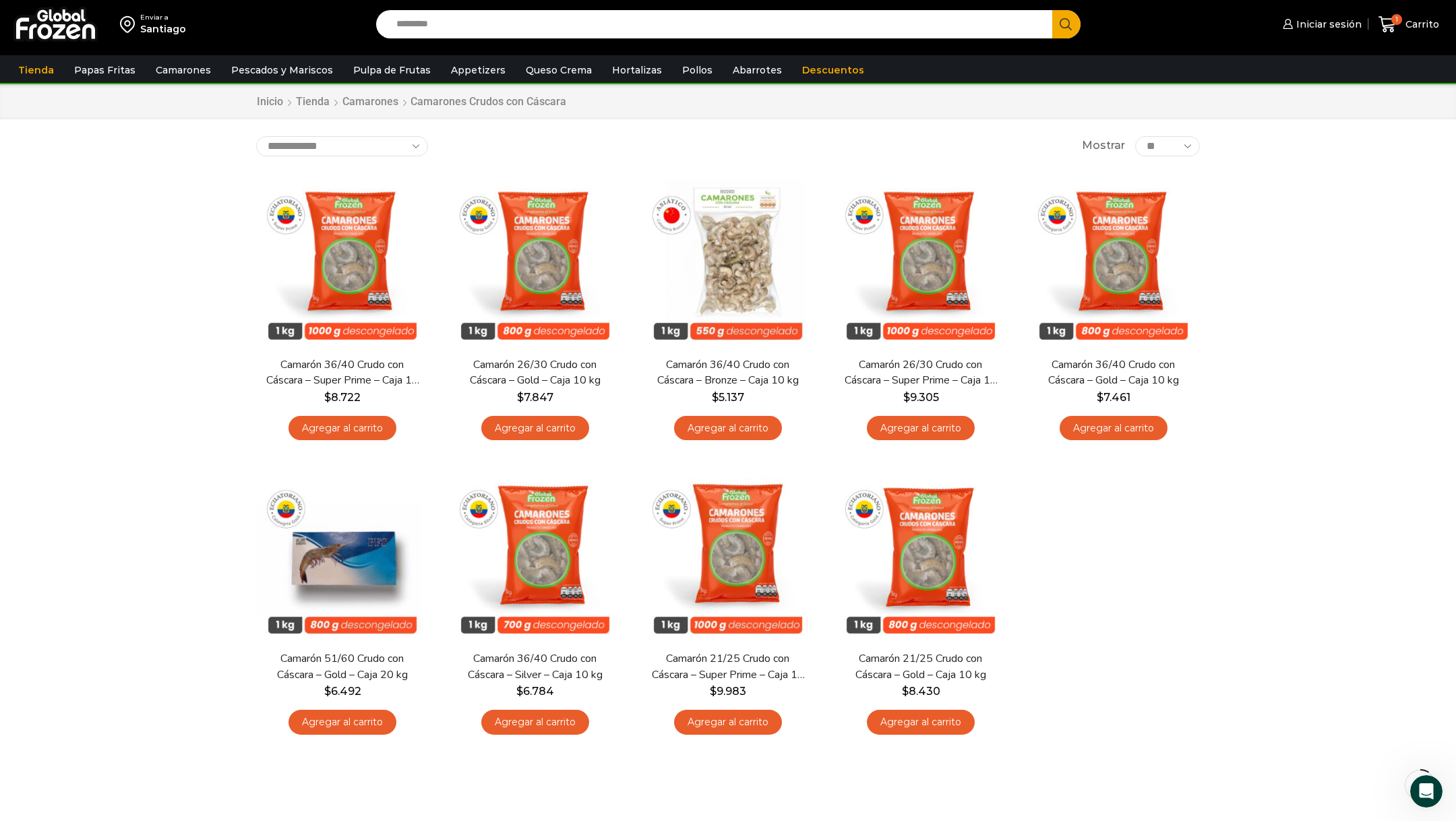 click at bounding box center [342, 261] 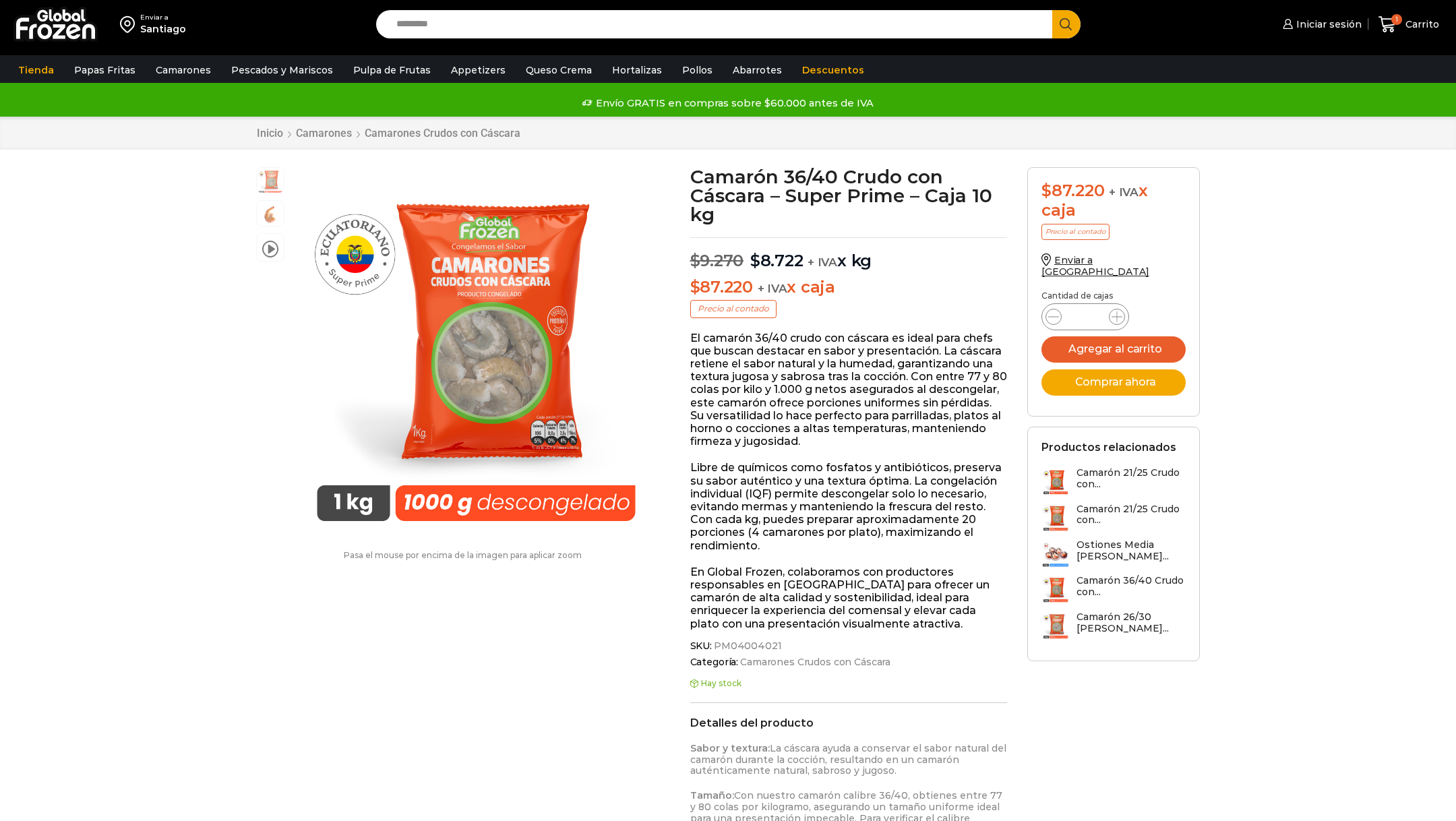 scroll, scrollTop: 0, scrollLeft: 0, axis: both 